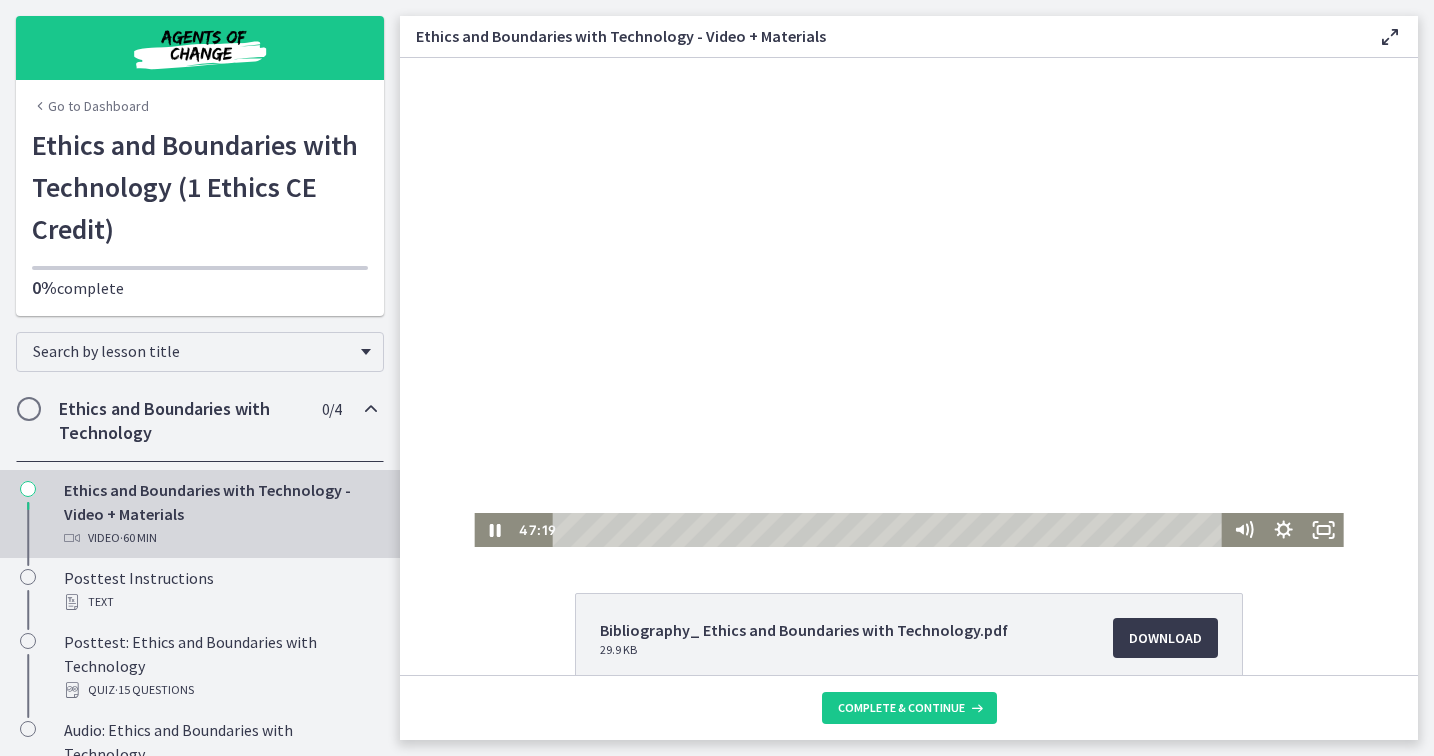 scroll, scrollTop: 0, scrollLeft: 0, axis: both 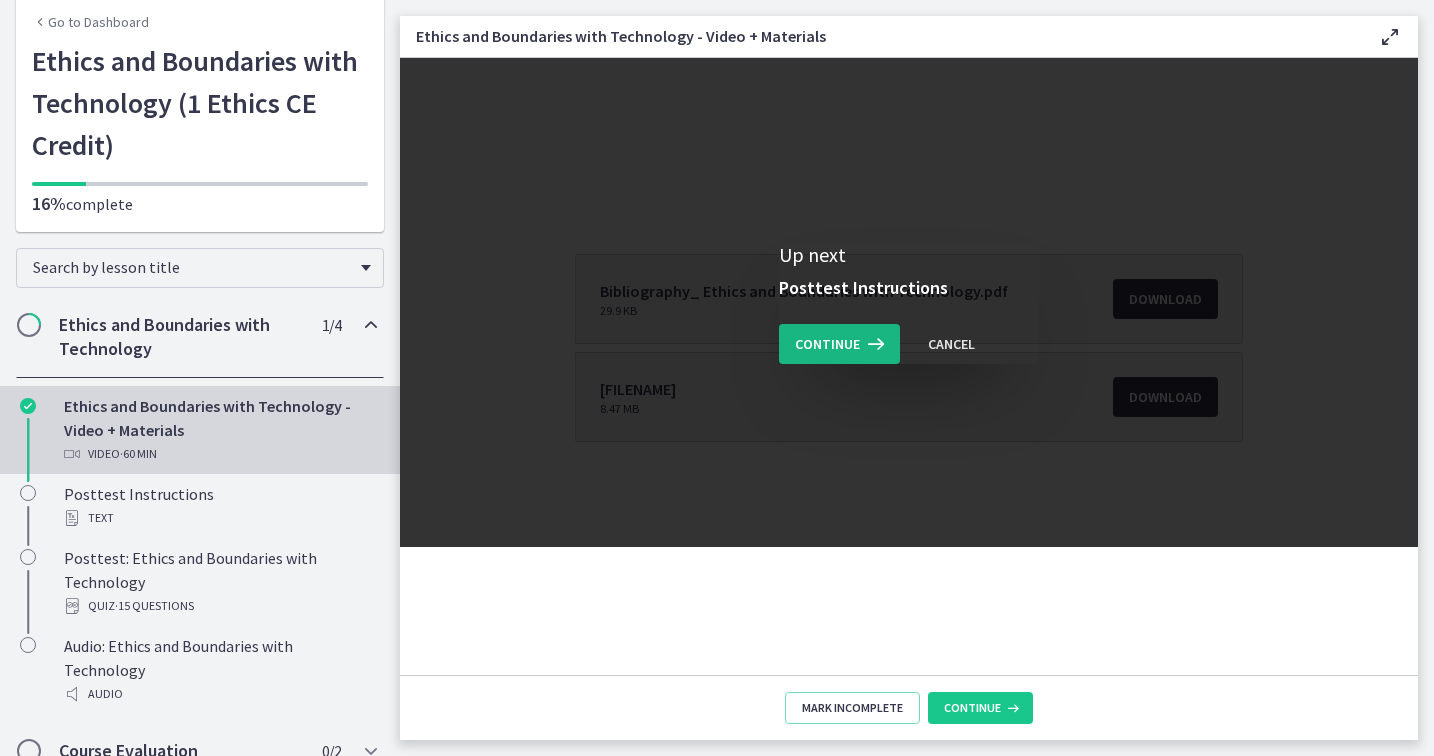 click on "Continue" at bounding box center (827, 344) 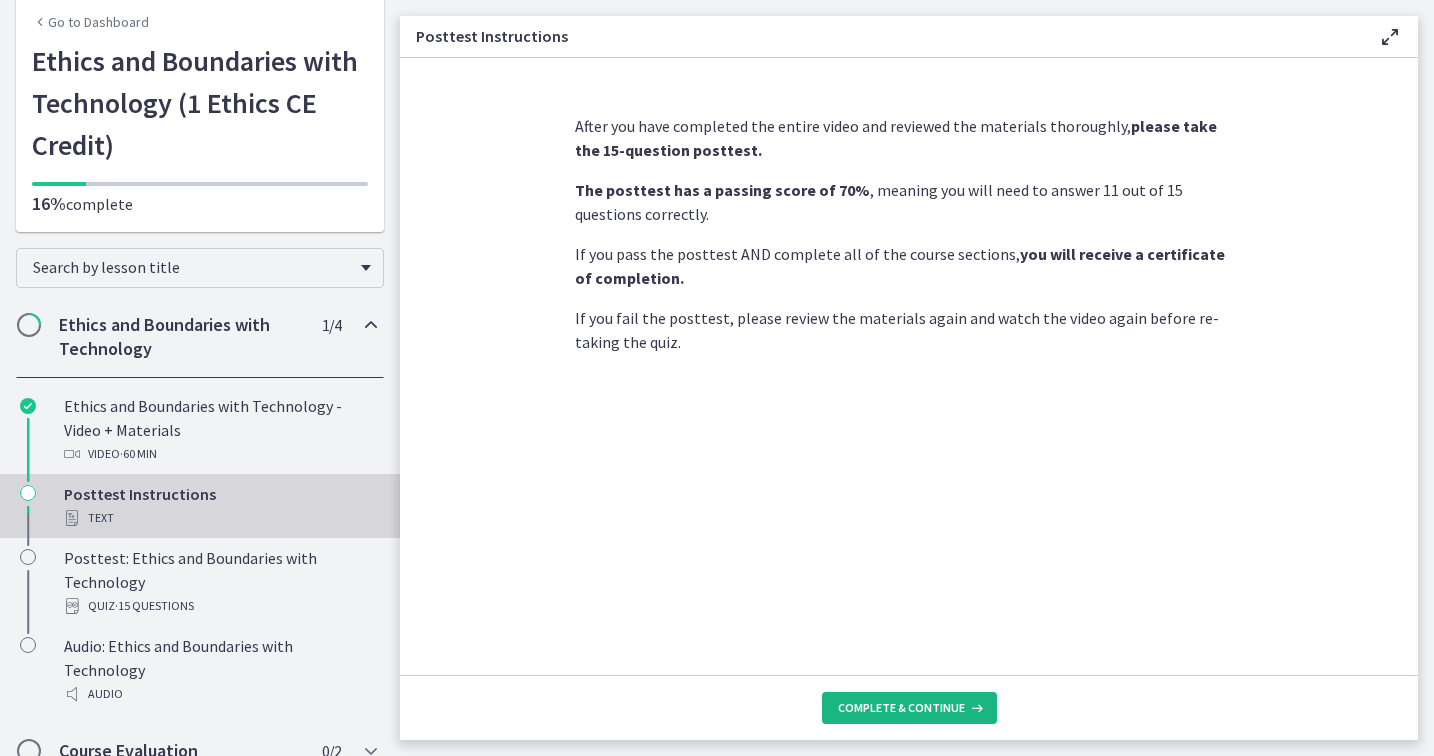 click on "Complete & continue" at bounding box center (901, 708) 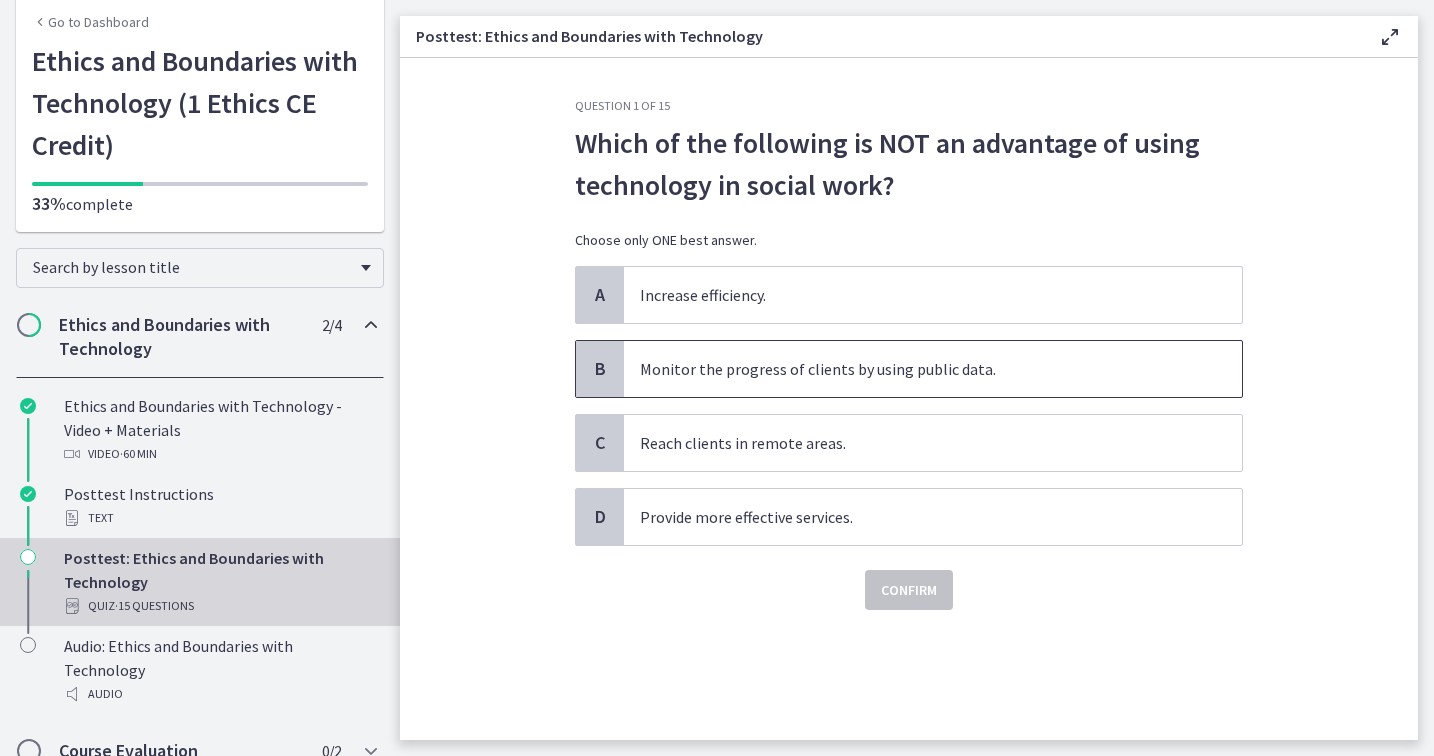 click on "Monitor the progress of clients by using public data." at bounding box center [913, 369] 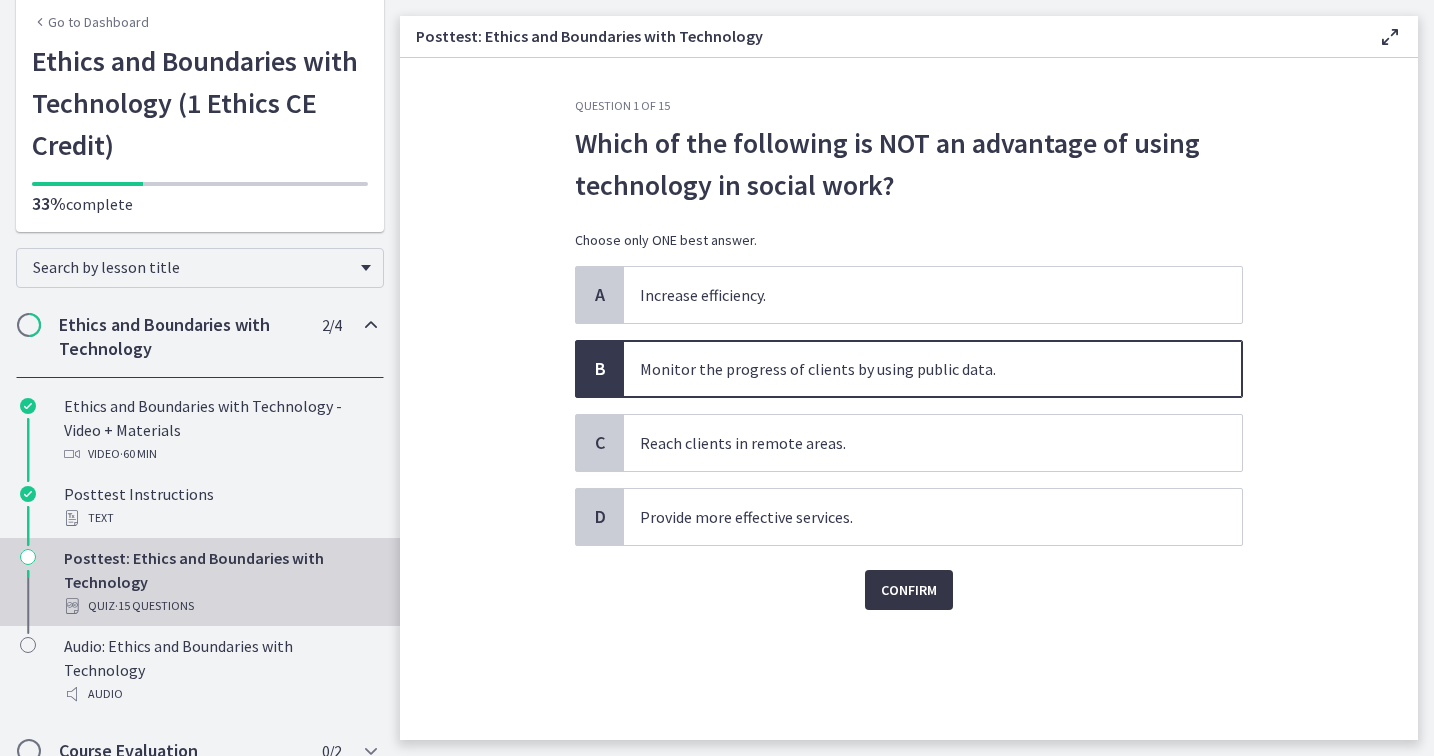click on "Confirm" at bounding box center [909, 590] 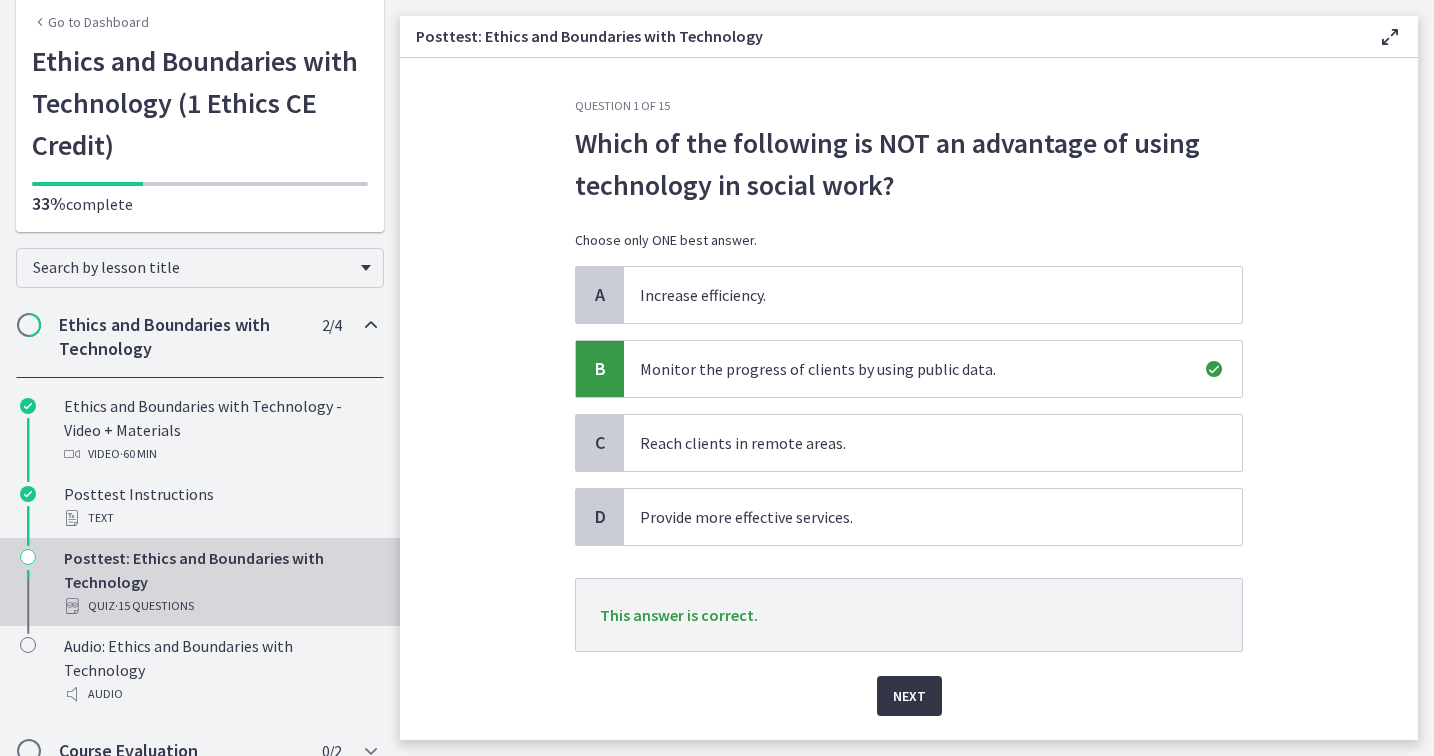 click on "Next" at bounding box center (909, 696) 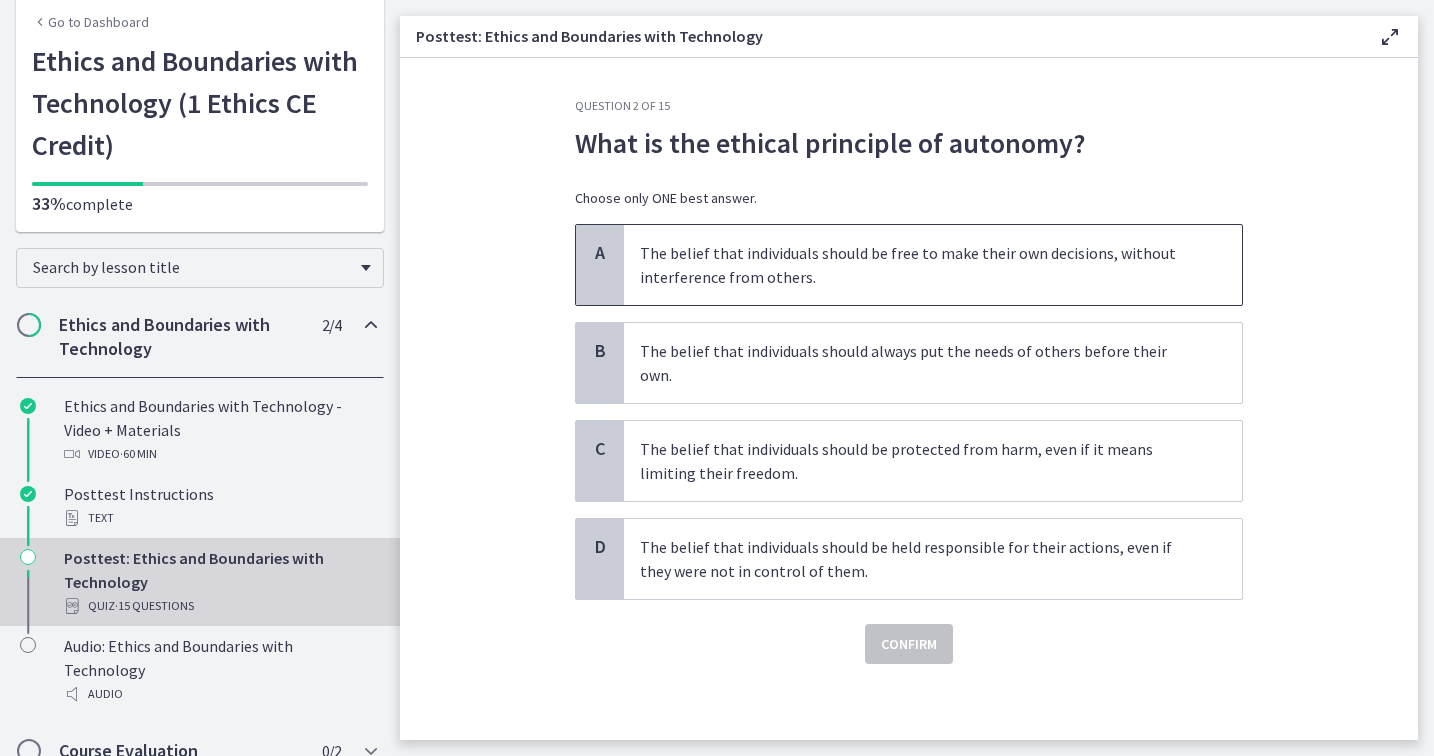 click on "The belief that individuals should be free to make their own decisions, without interference from others." at bounding box center (913, 265) 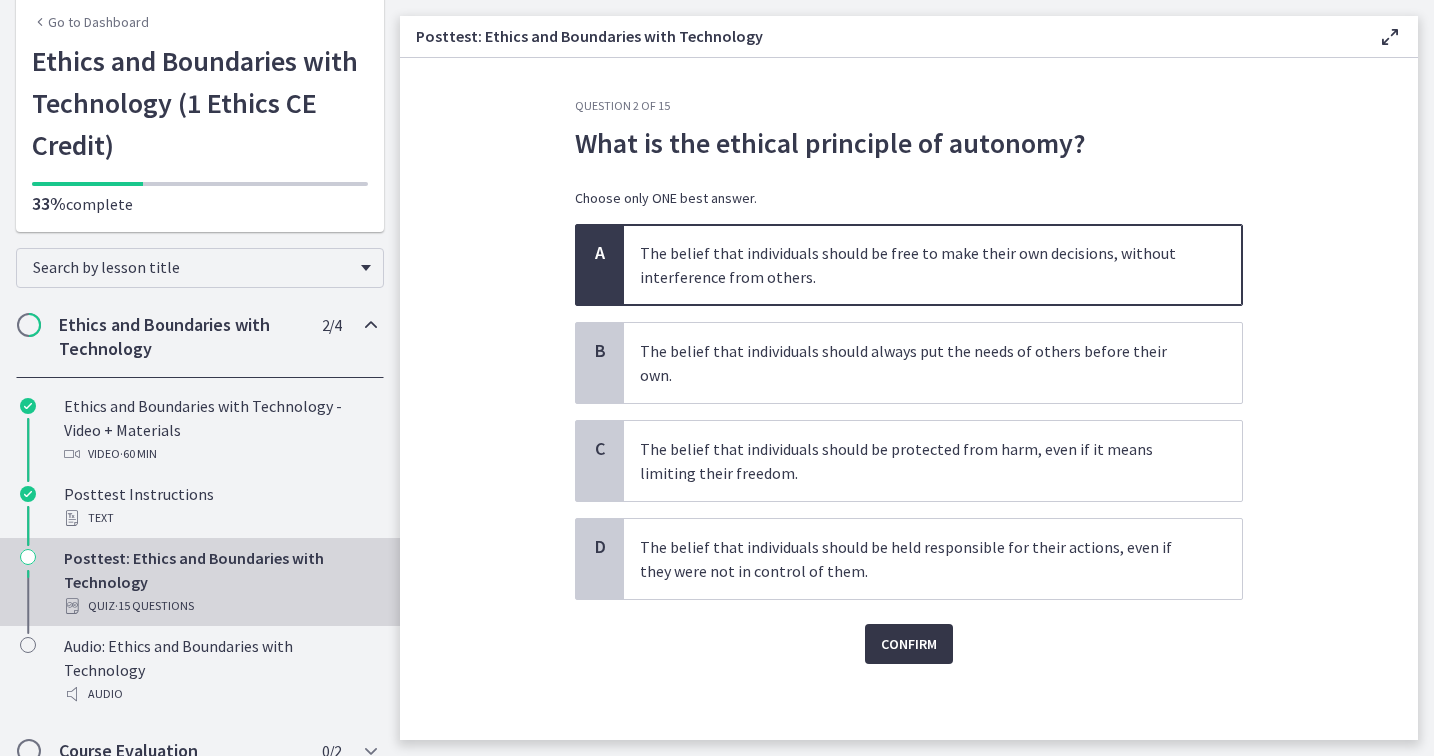 click on "Confirm" at bounding box center [909, 644] 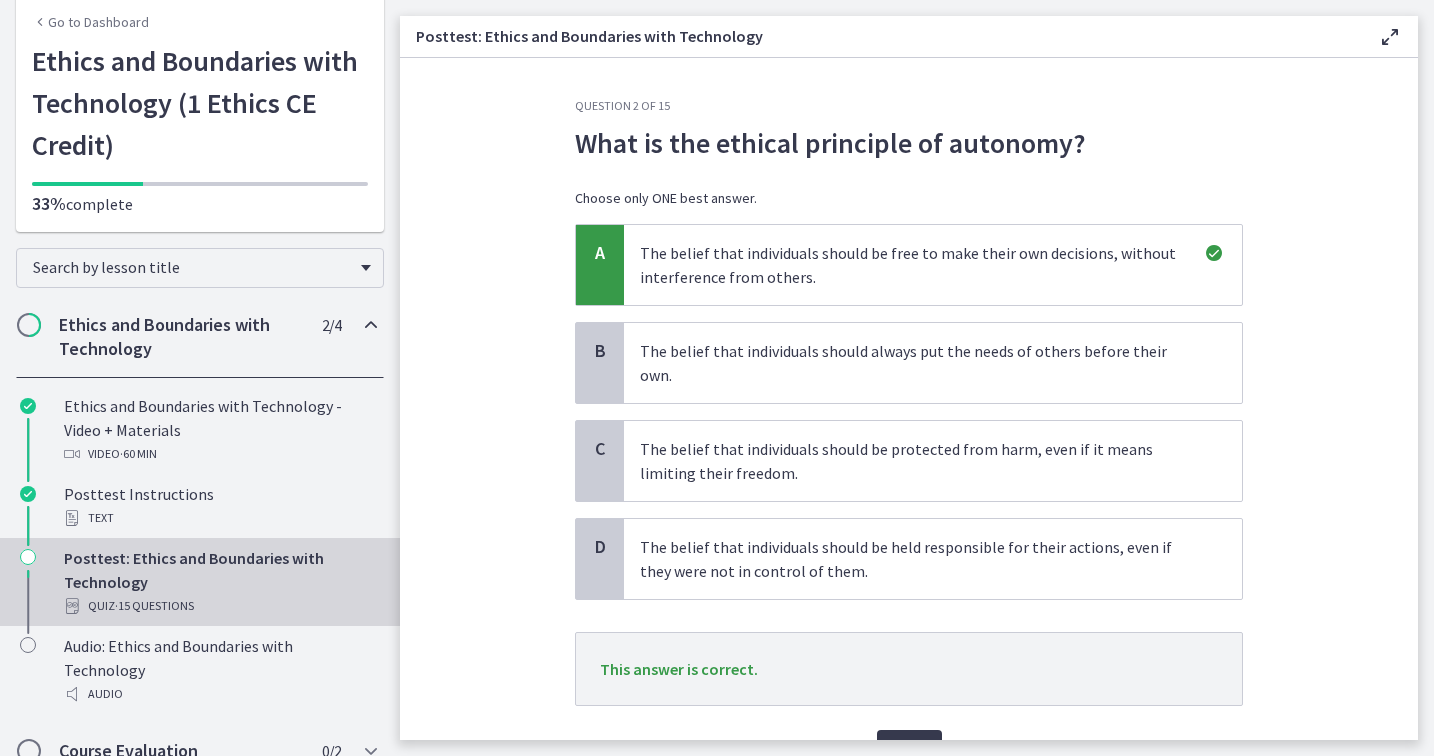 scroll, scrollTop: 86, scrollLeft: 0, axis: vertical 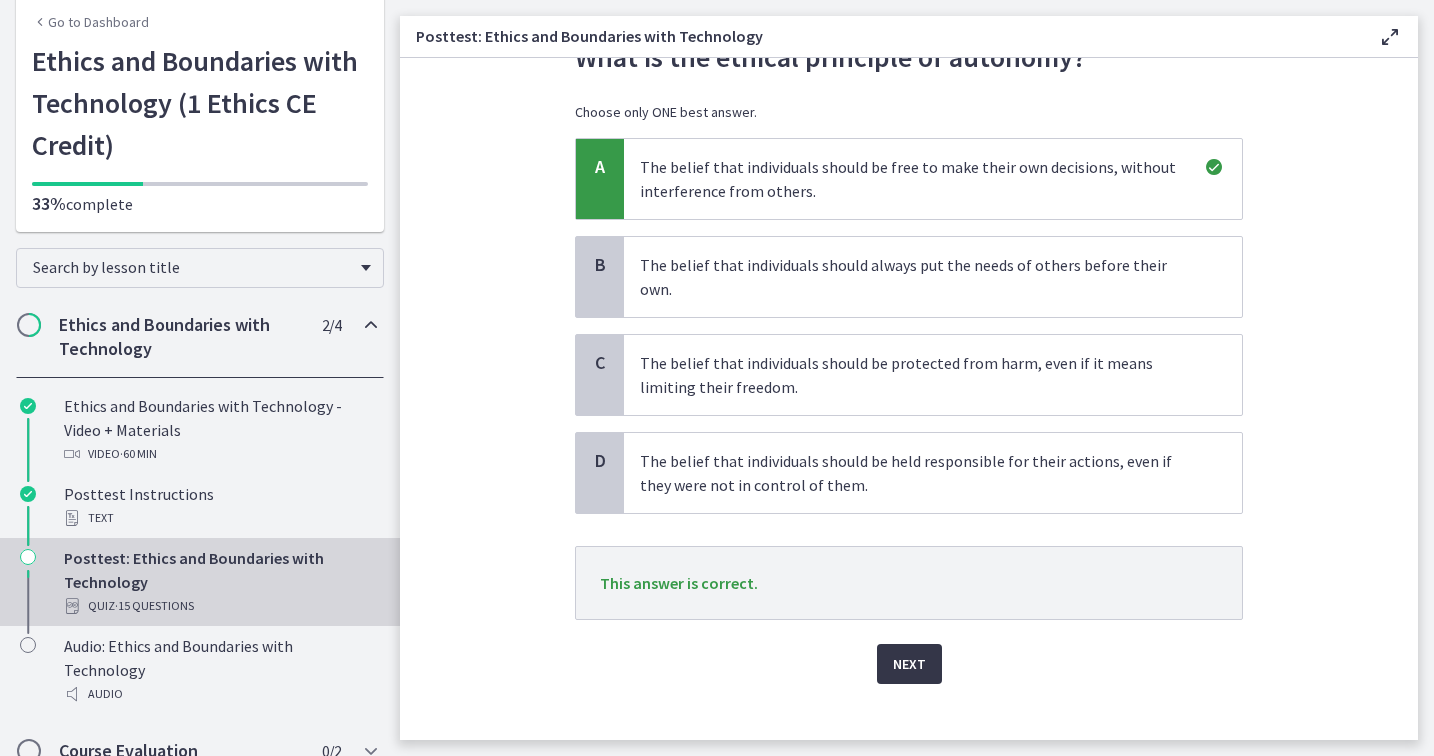 click on "Next" at bounding box center [909, 664] 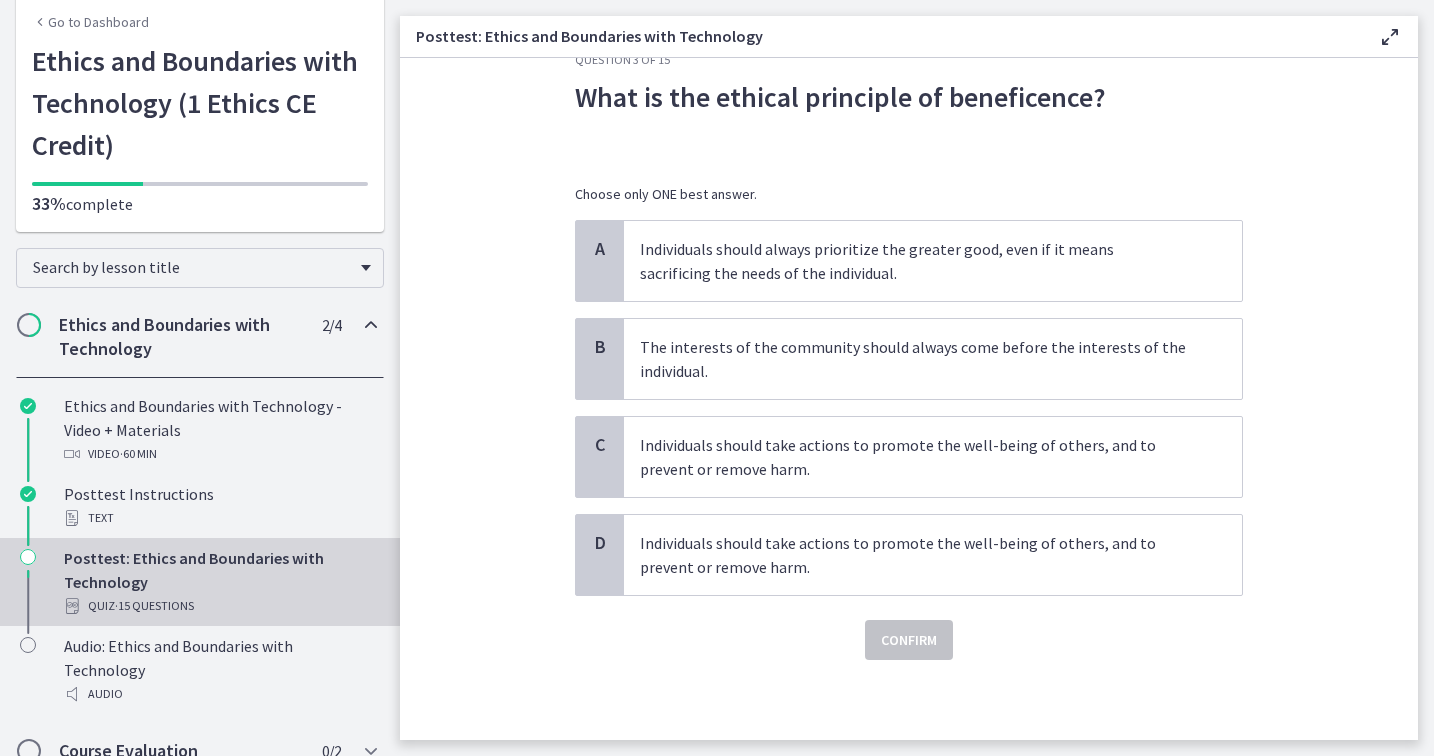 scroll, scrollTop: 0, scrollLeft: 0, axis: both 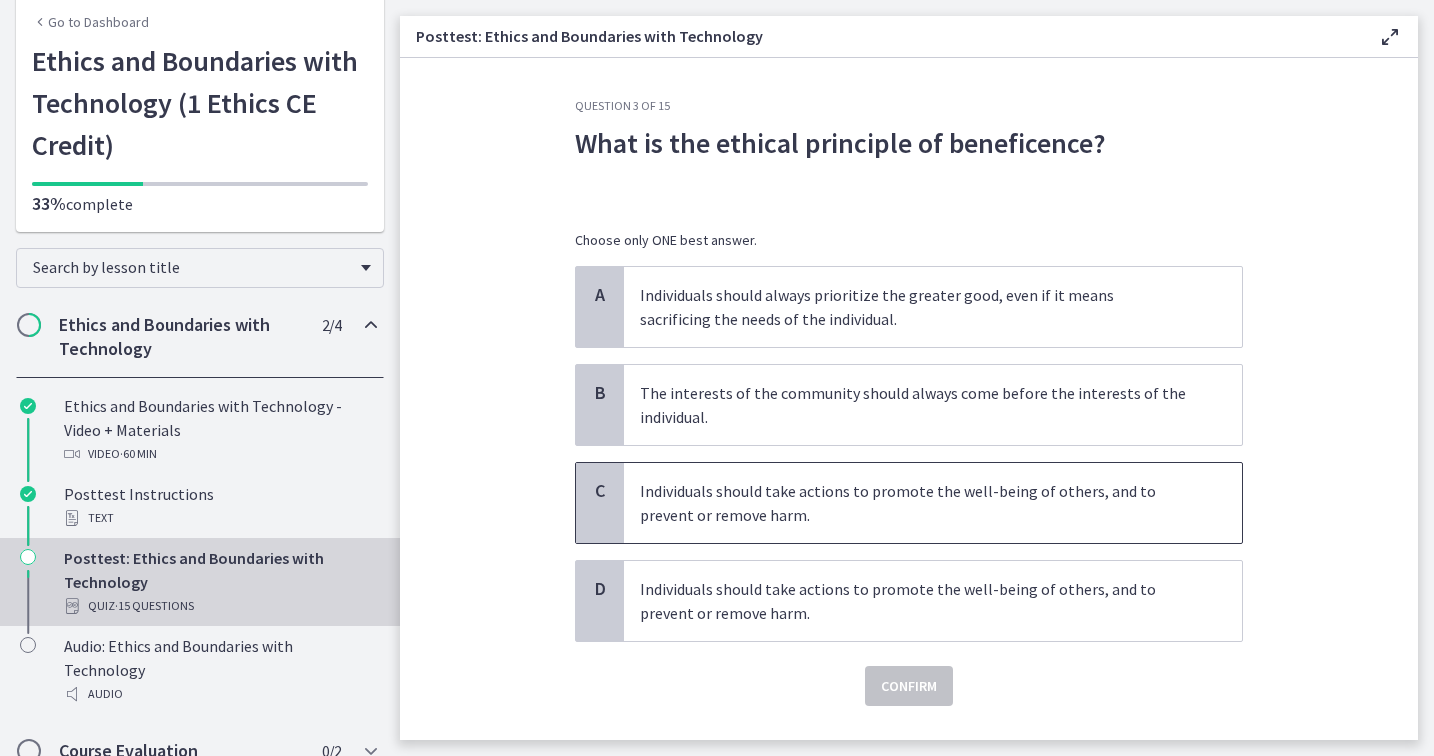 click on "Individuals should take actions to promote the well-being of others, and to prevent or remove harm." at bounding box center [913, 503] 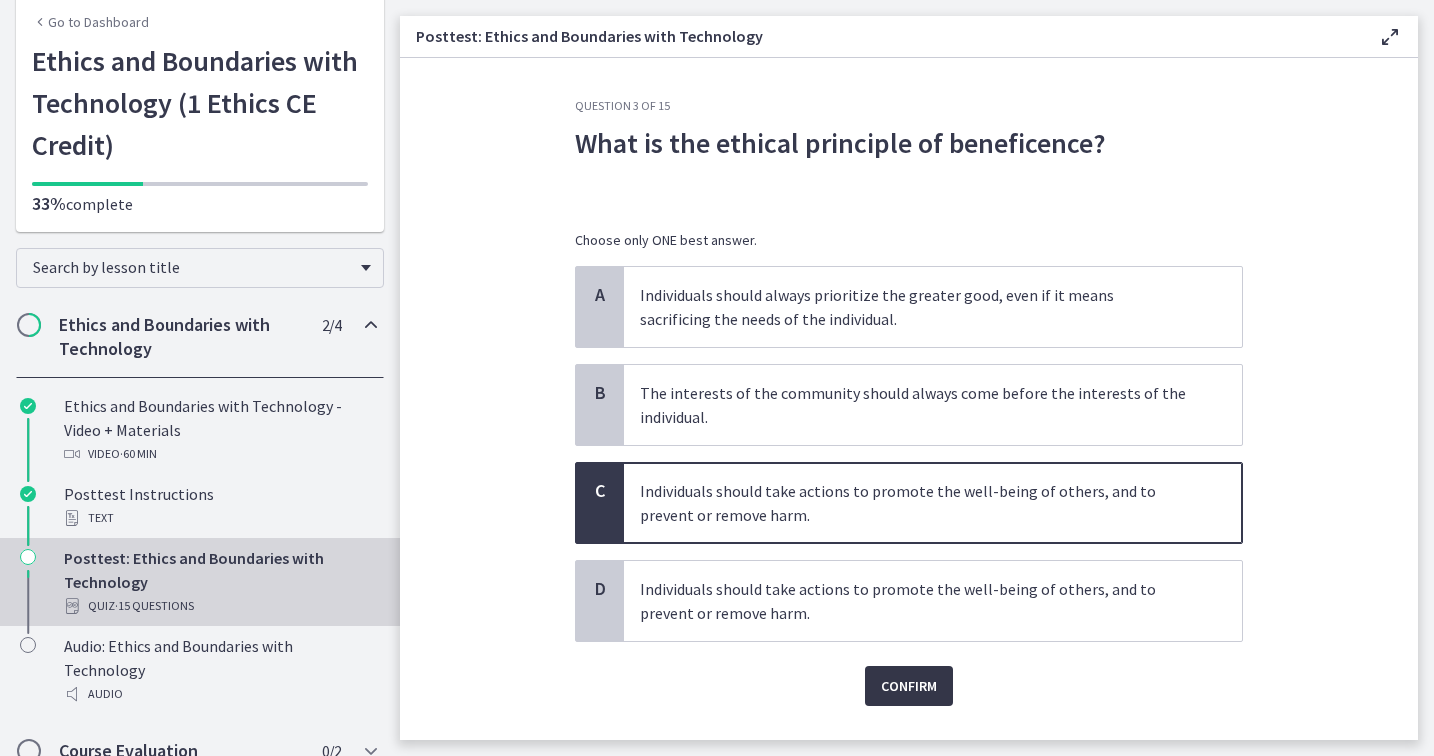 click on "Confirm" at bounding box center (909, 686) 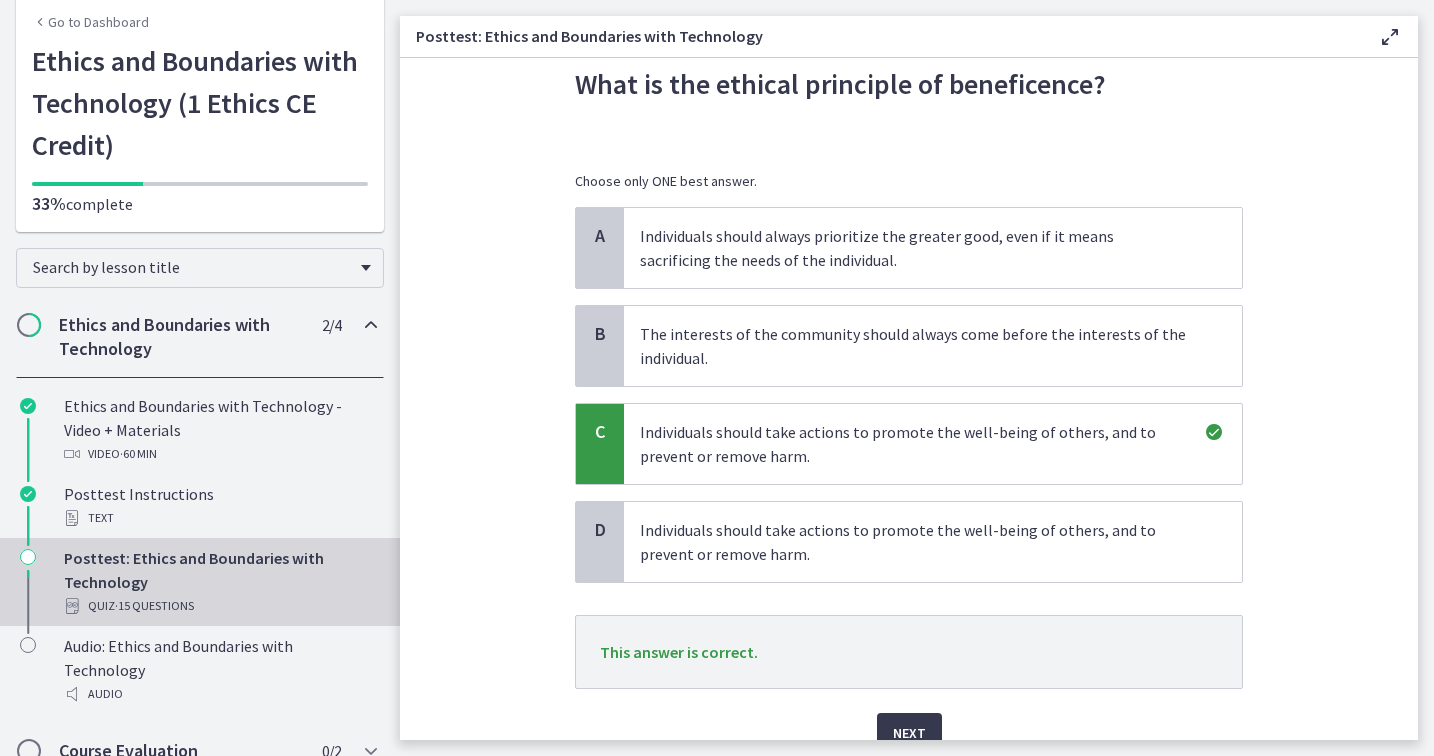 scroll, scrollTop: 152, scrollLeft: 0, axis: vertical 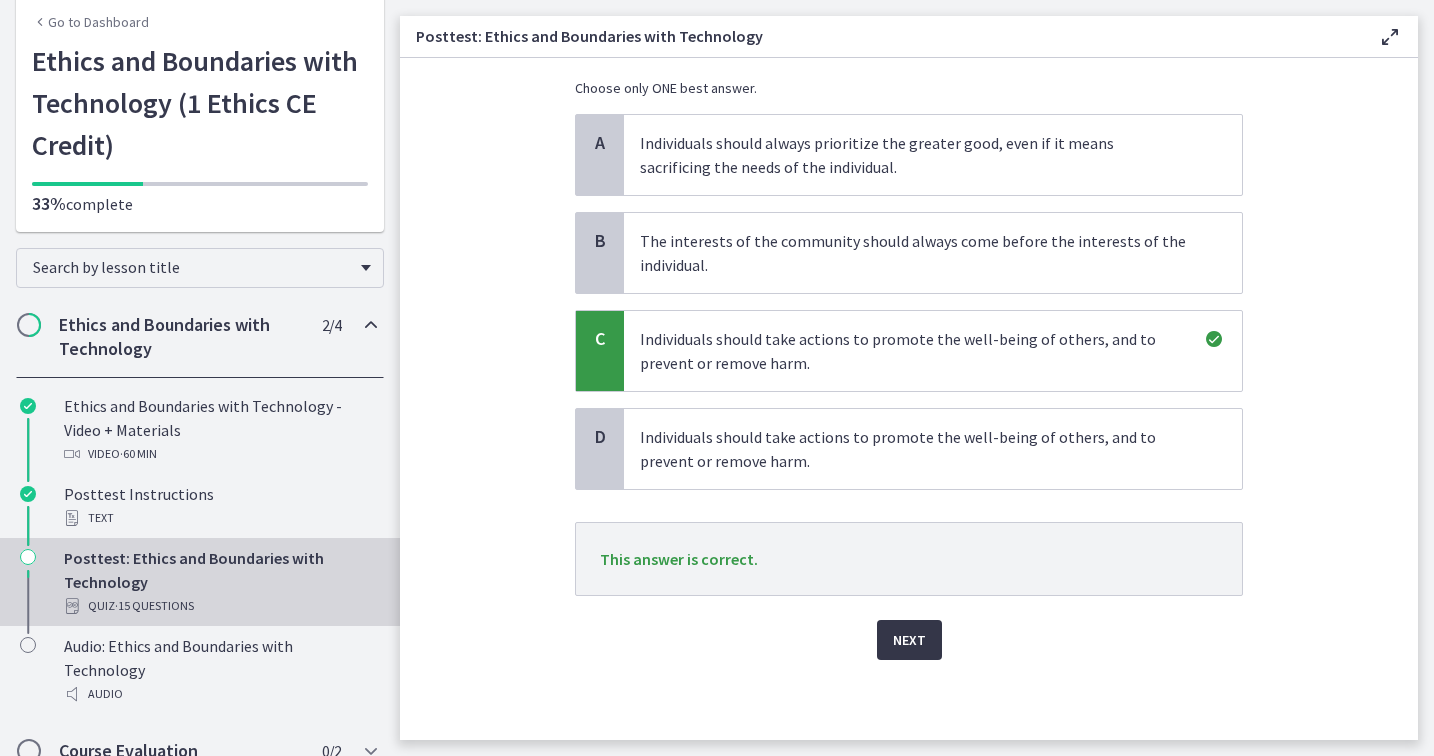 click on "Next" at bounding box center [909, 640] 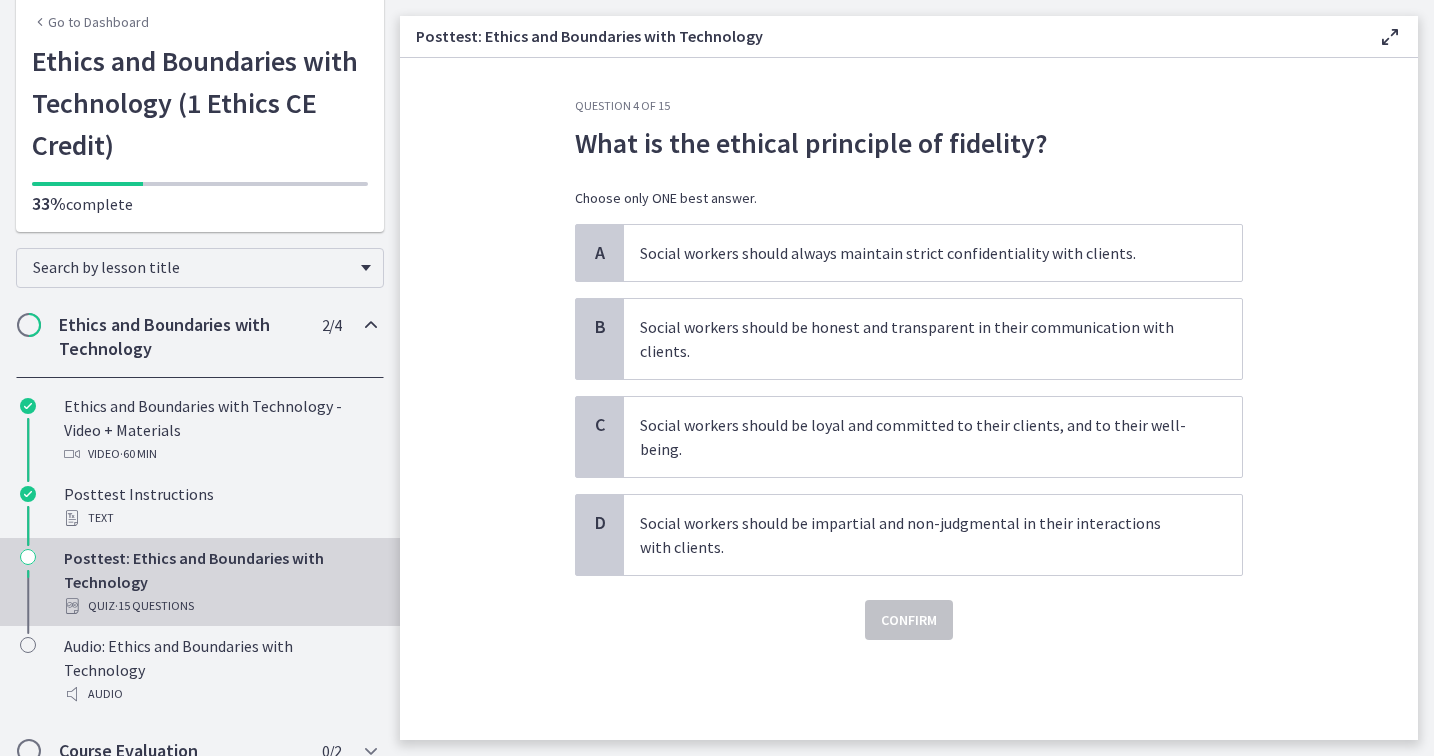 scroll, scrollTop: 0, scrollLeft: 0, axis: both 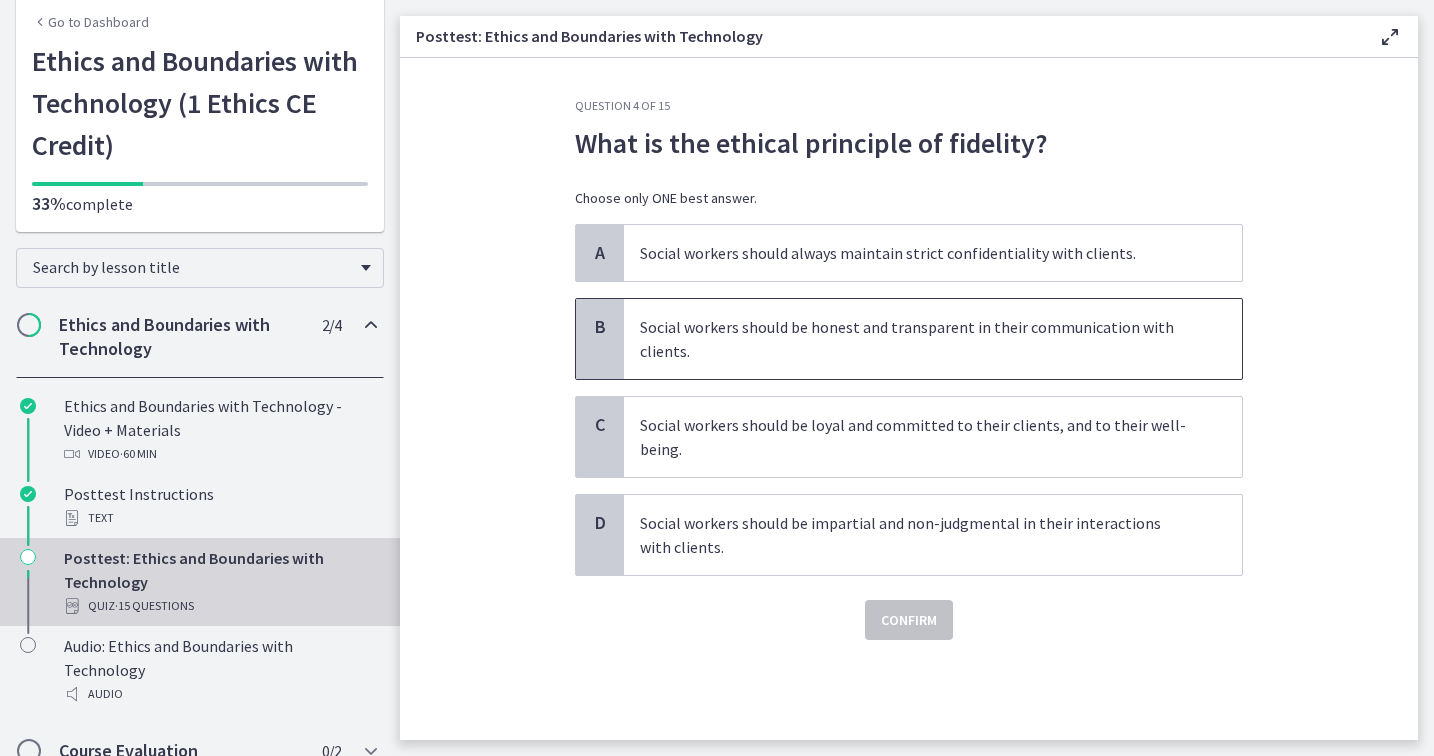 click on "Social workers should be honest and transparent in their communication with clients." at bounding box center [913, 339] 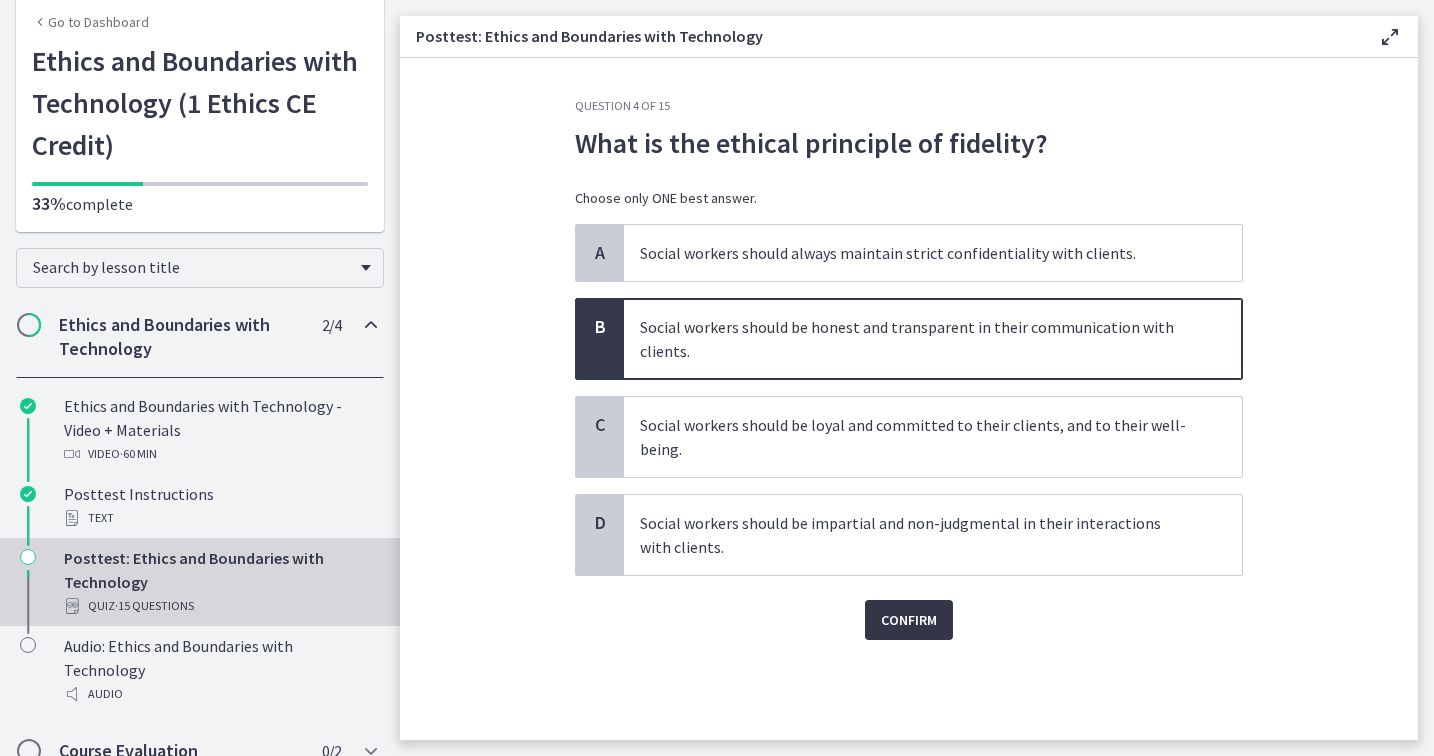 click on "Confirm" at bounding box center (909, 620) 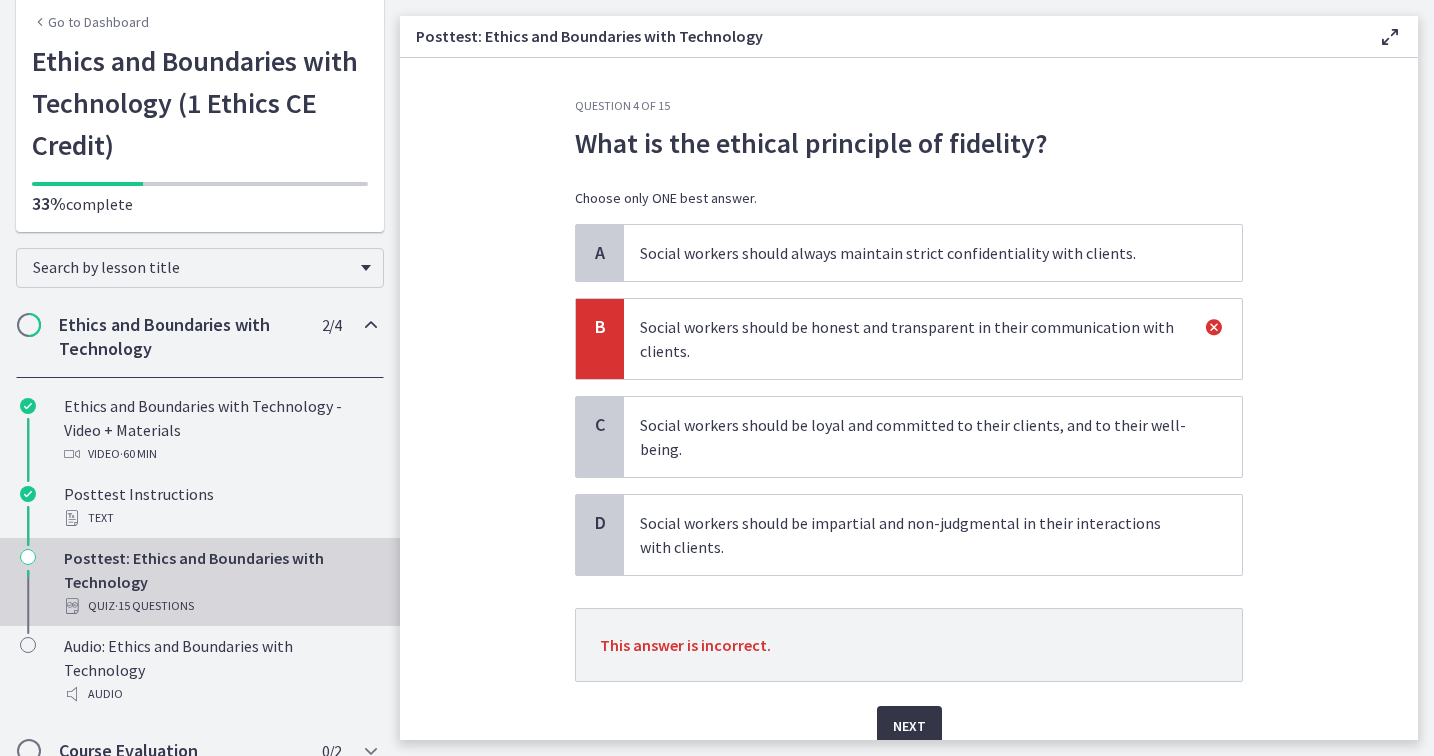 click on "Next" at bounding box center (909, 726) 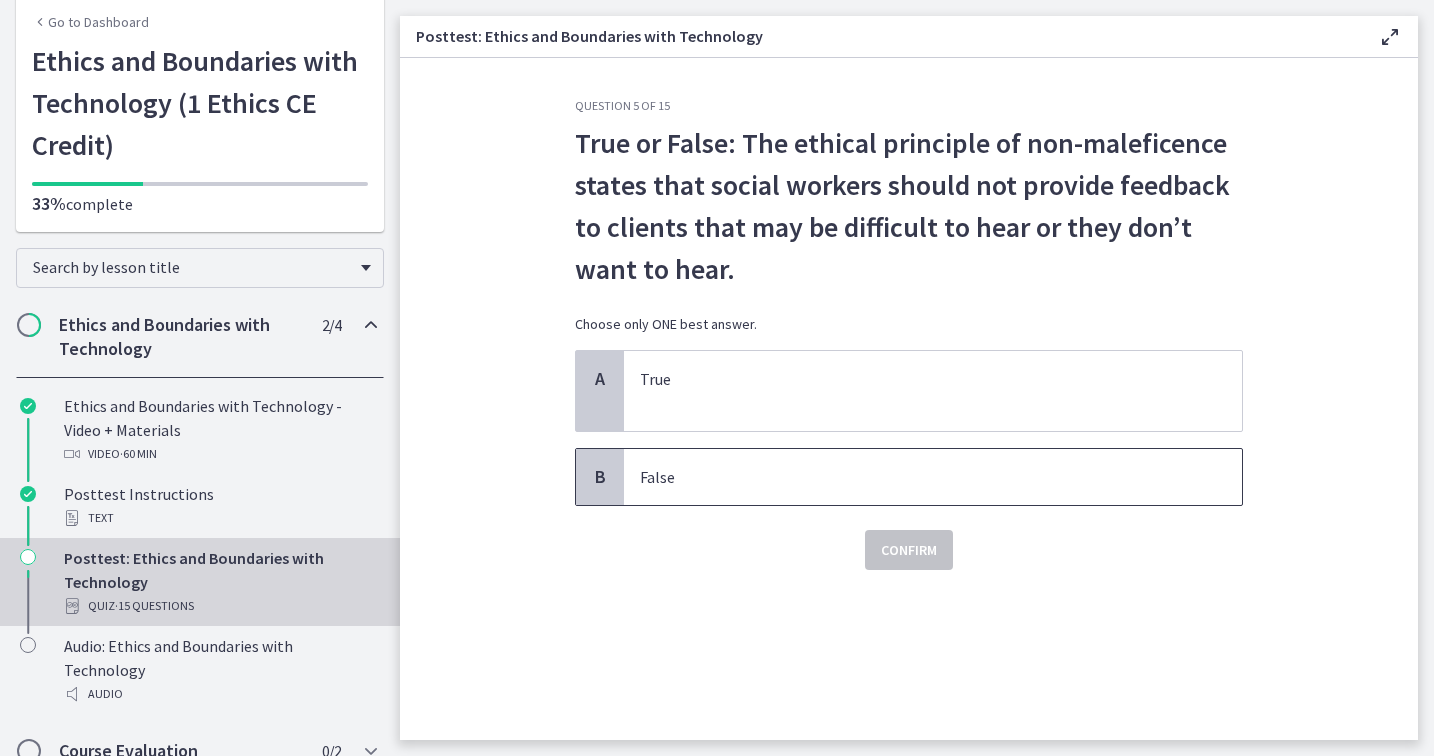 click on "False" at bounding box center (933, 477) 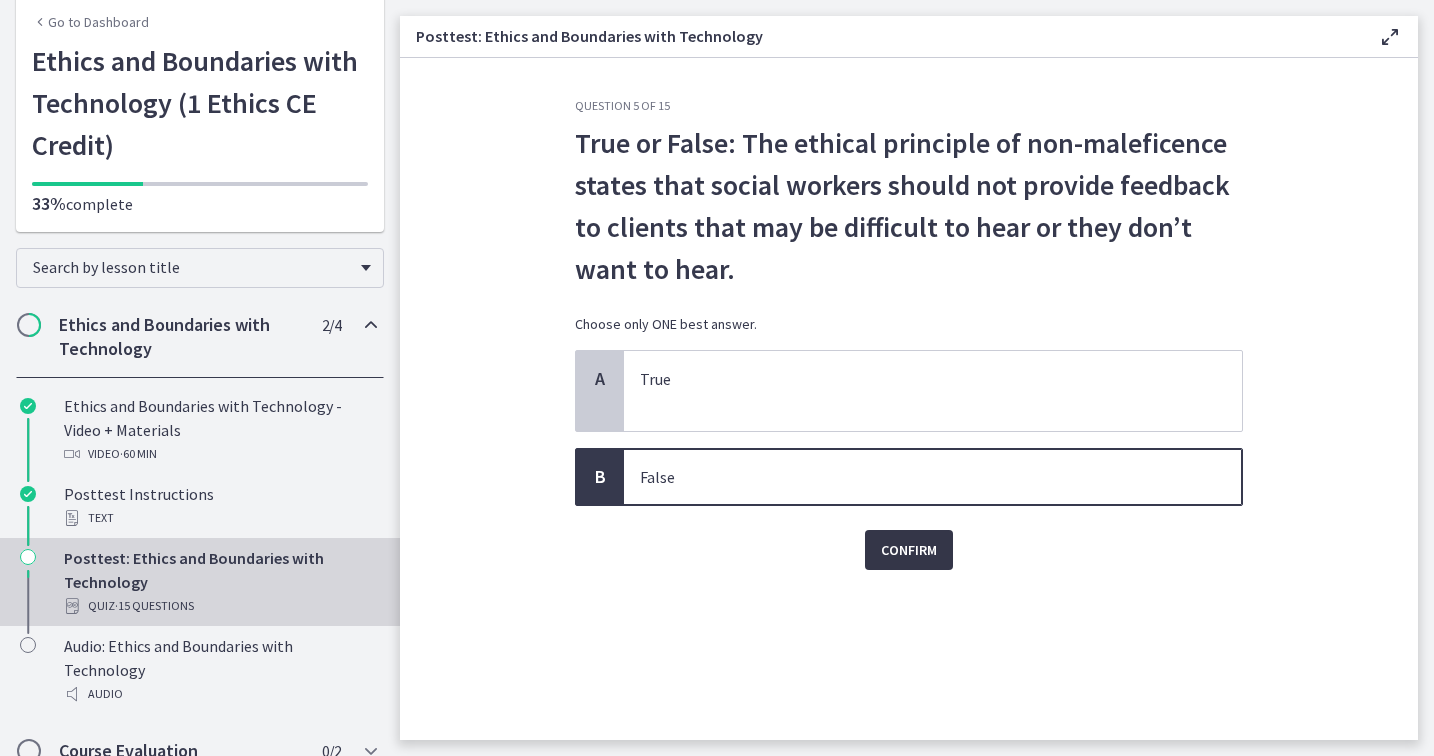 click on "Confirm" at bounding box center (909, 550) 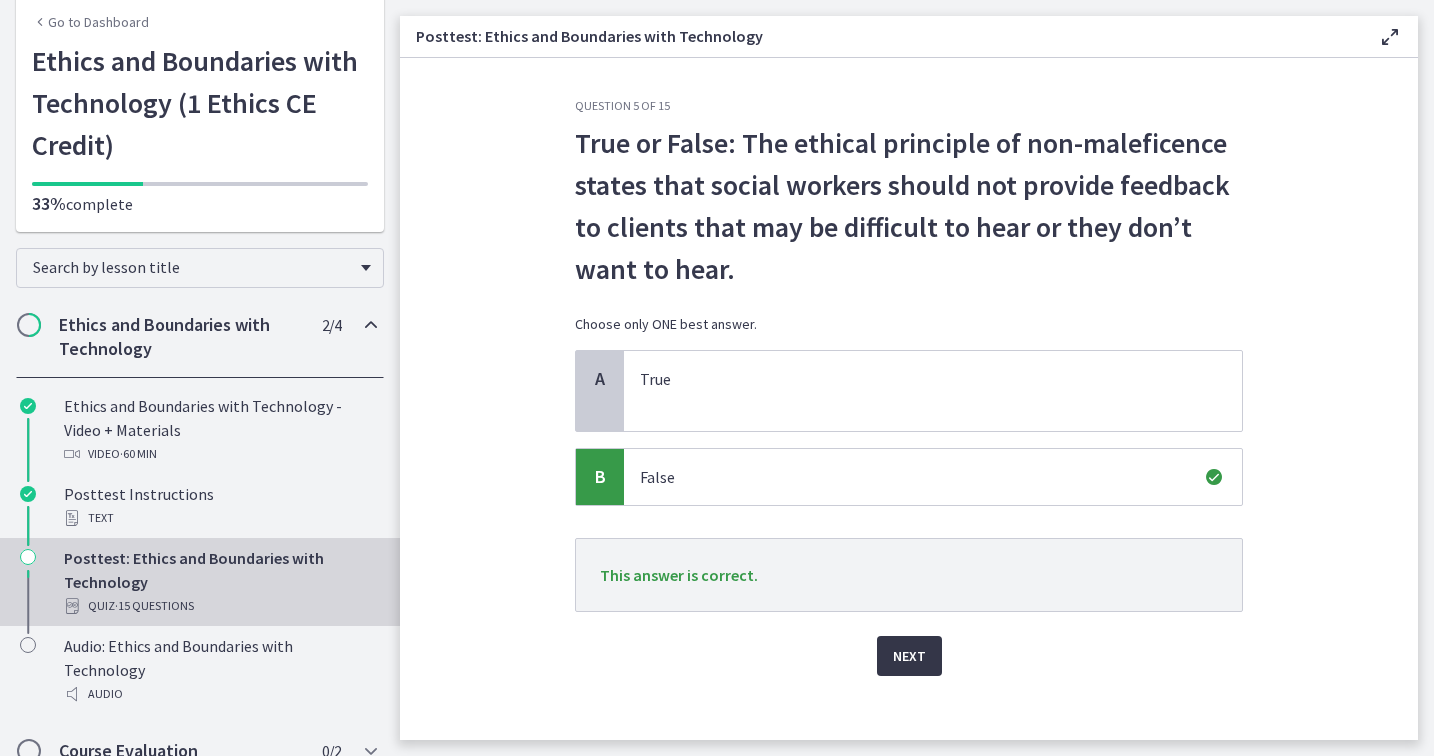 click on "Next" at bounding box center [909, 656] 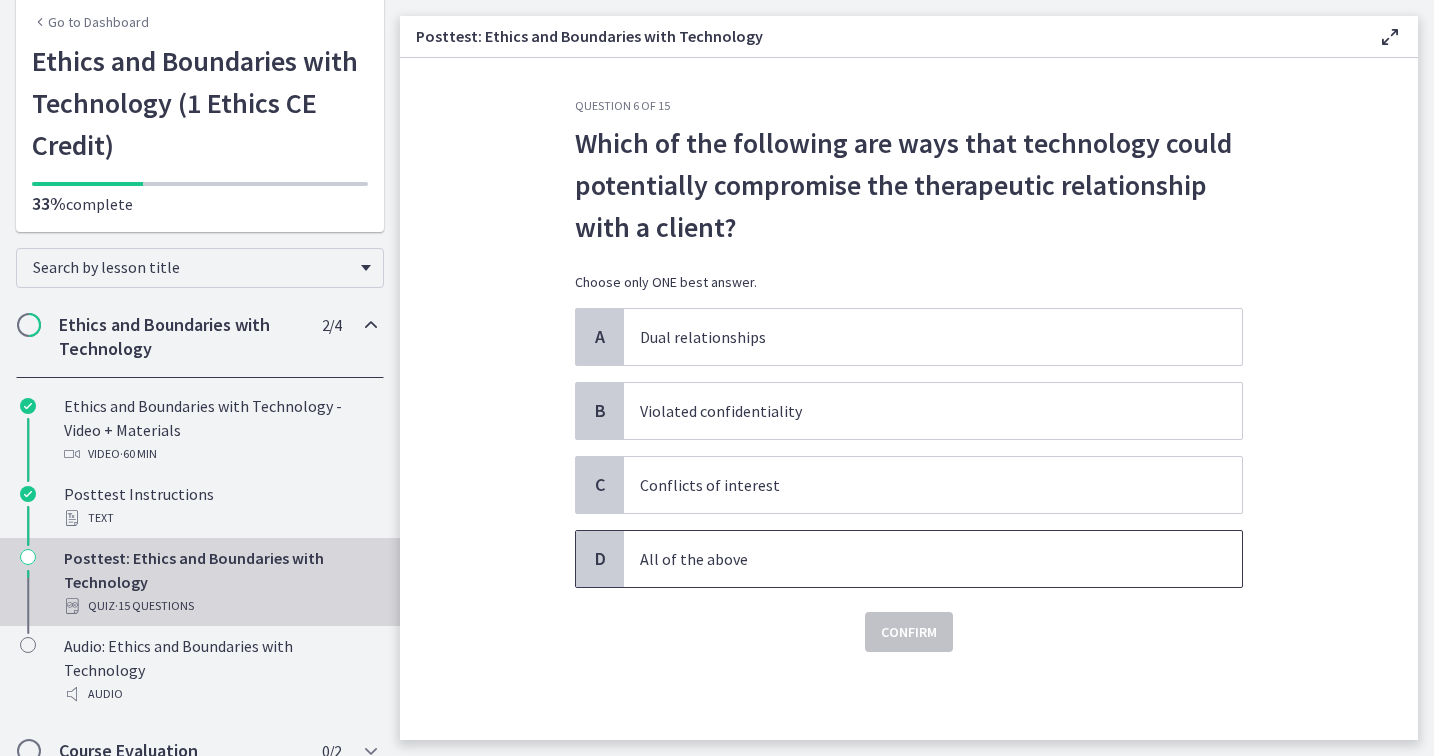 click on "All of the above" at bounding box center [933, 559] 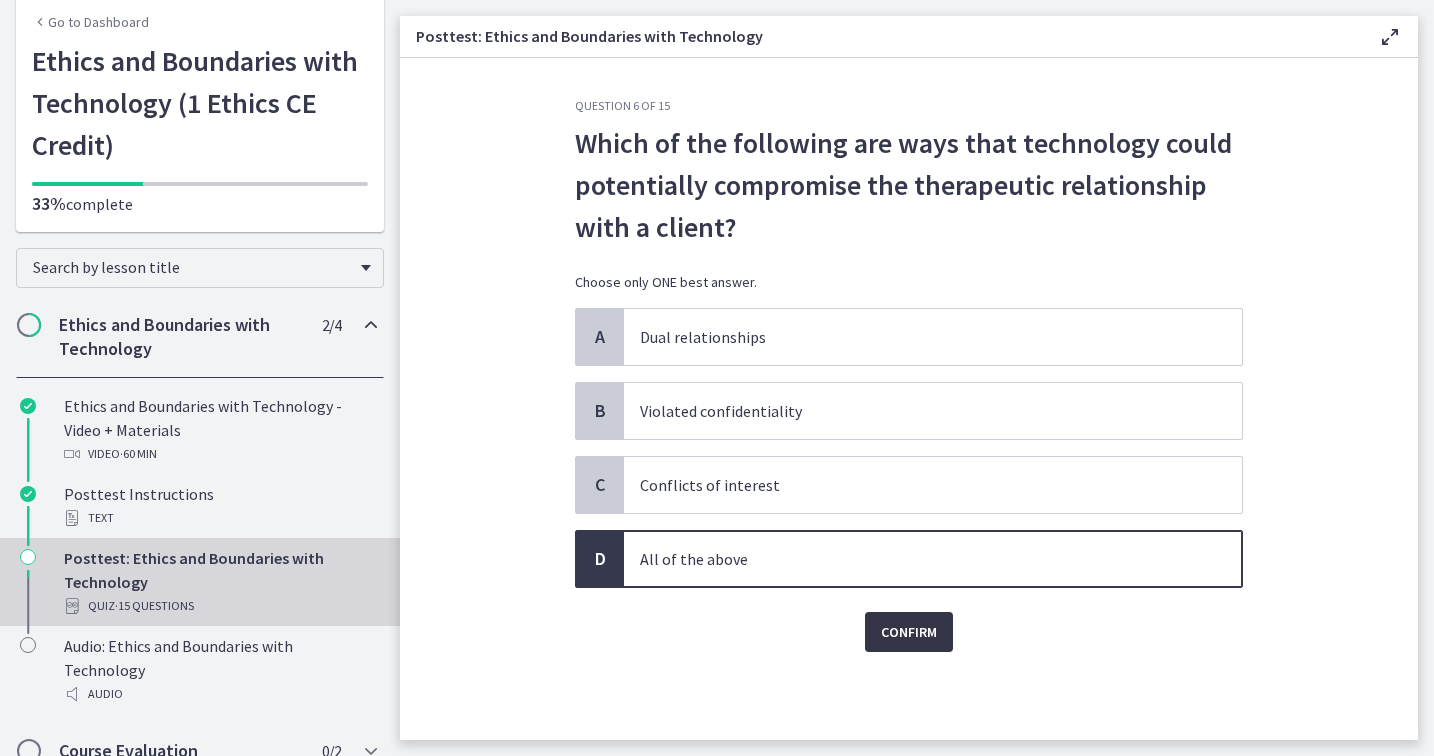 click on "Confirm" at bounding box center (909, 632) 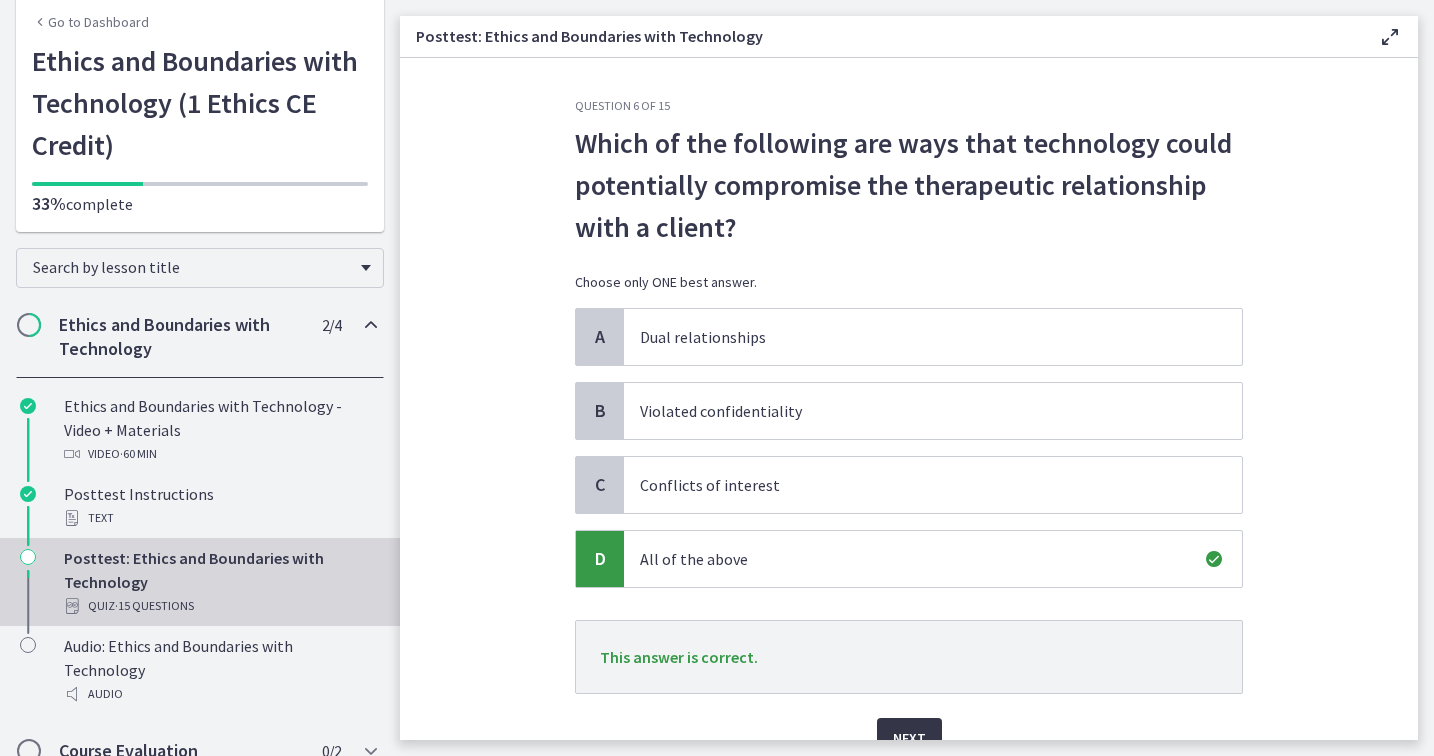 click on "Next" at bounding box center [909, 738] 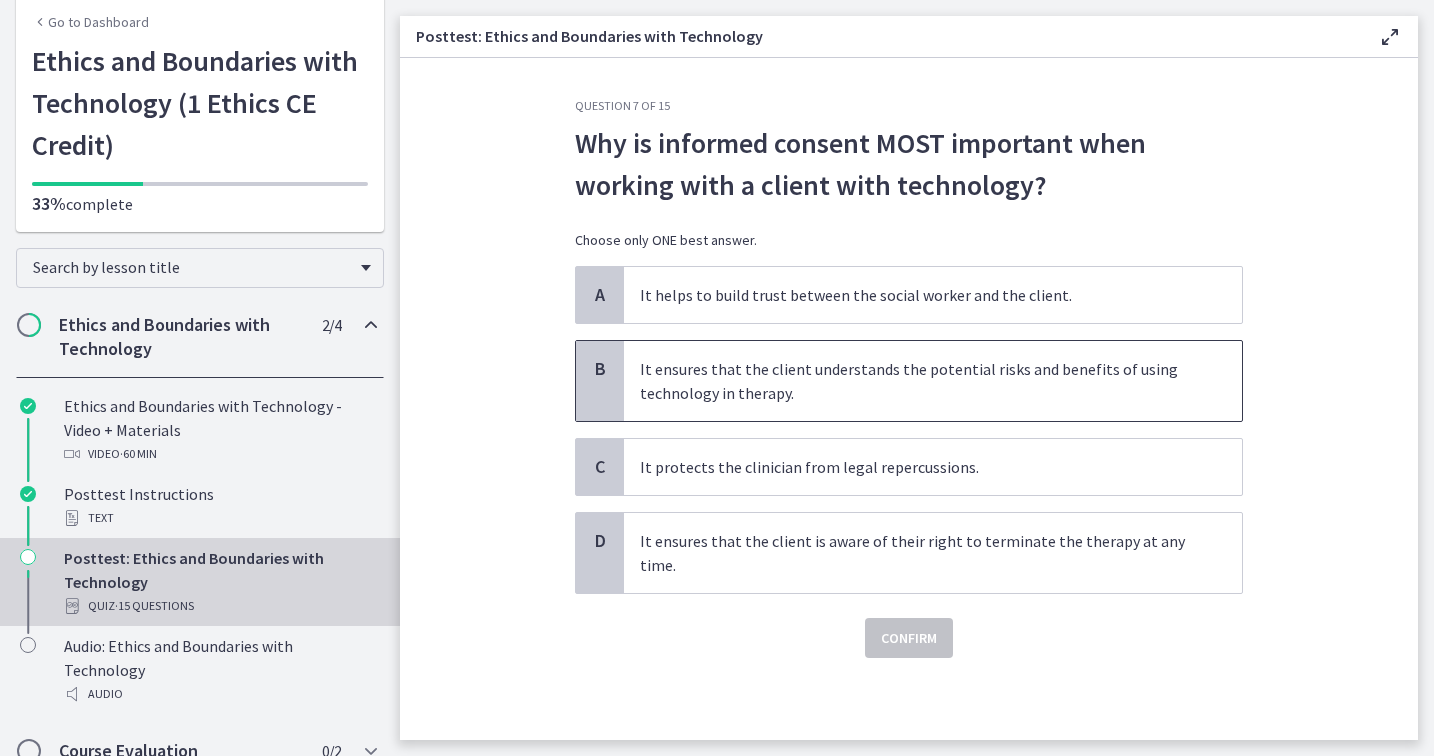 click on "It ensures that the client understands the potential risks and benefits of using technology in therapy." at bounding box center [913, 381] 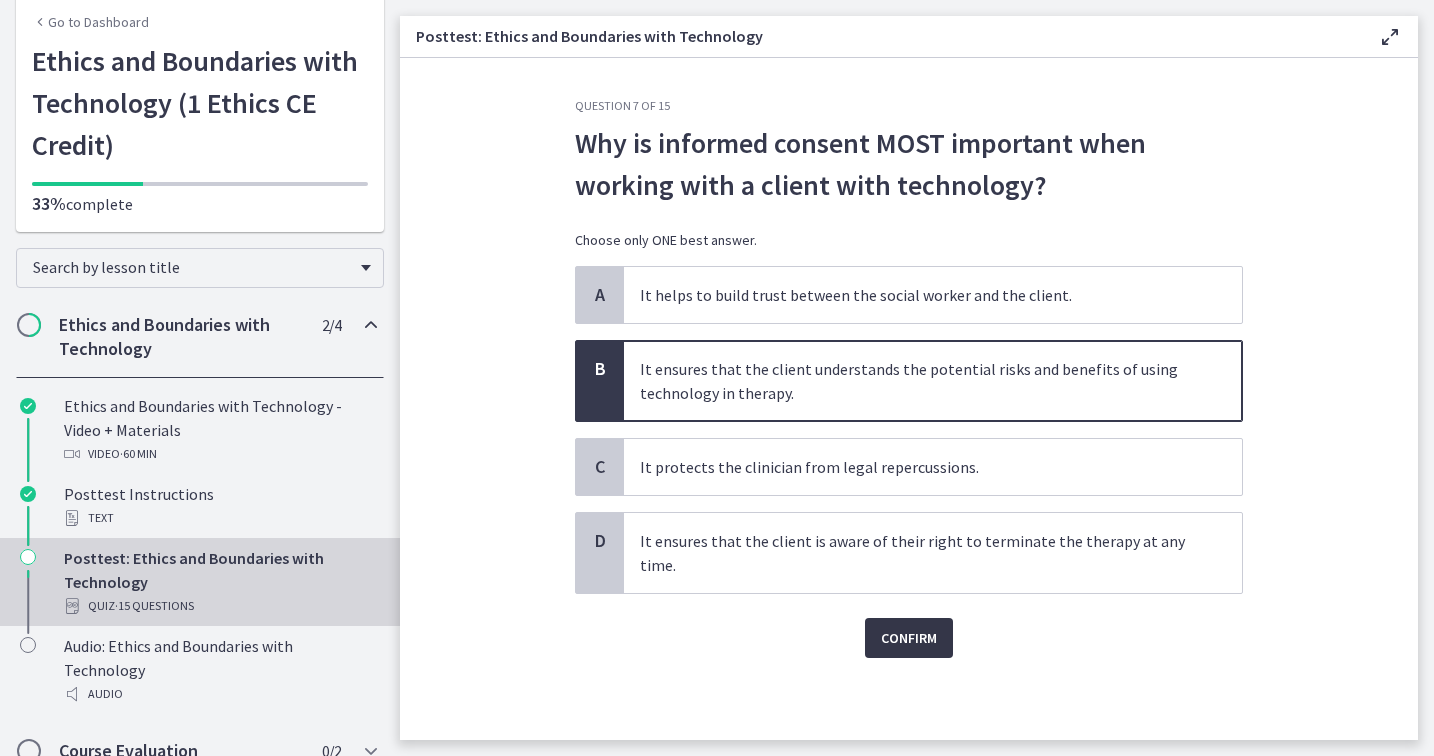 click on "Confirm" at bounding box center (909, 638) 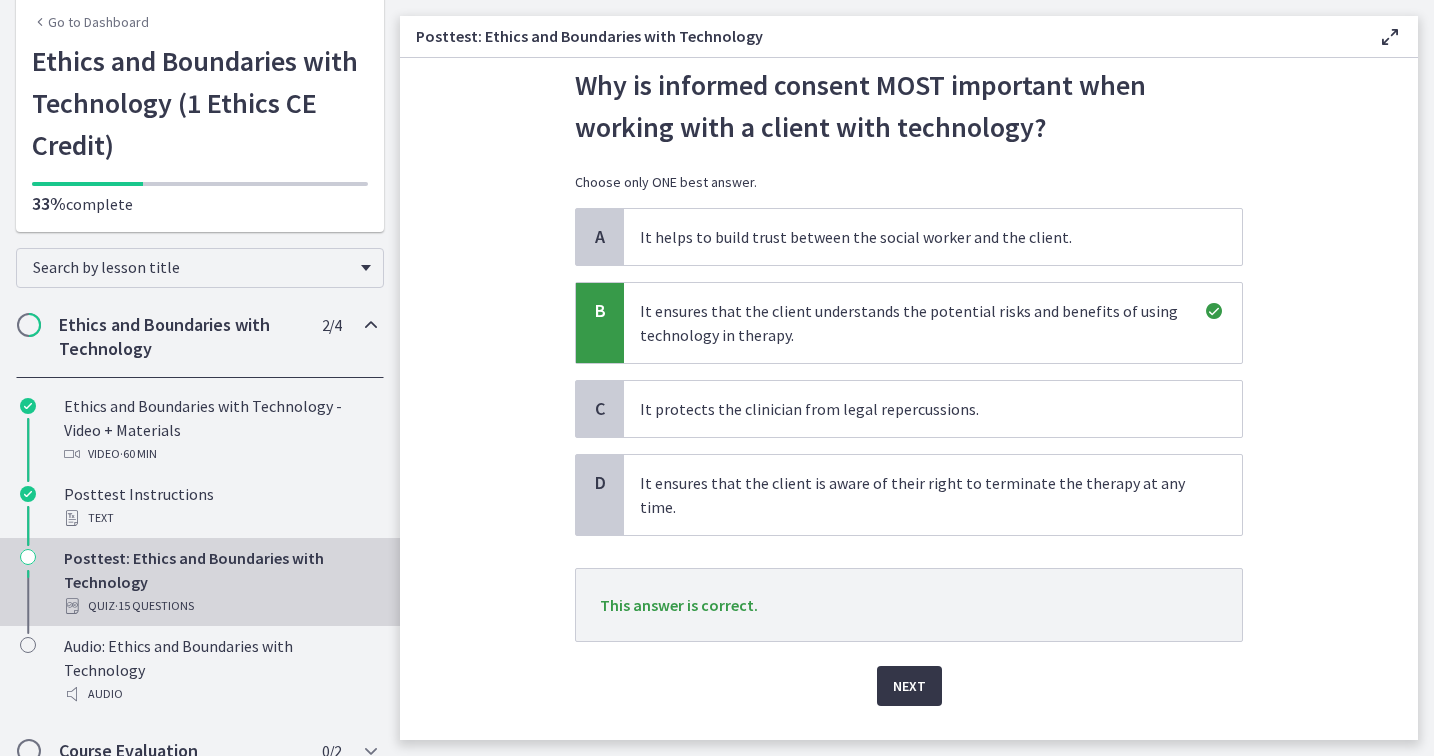 scroll, scrollTop: 73, scrollLeft: 0, axis: vertical 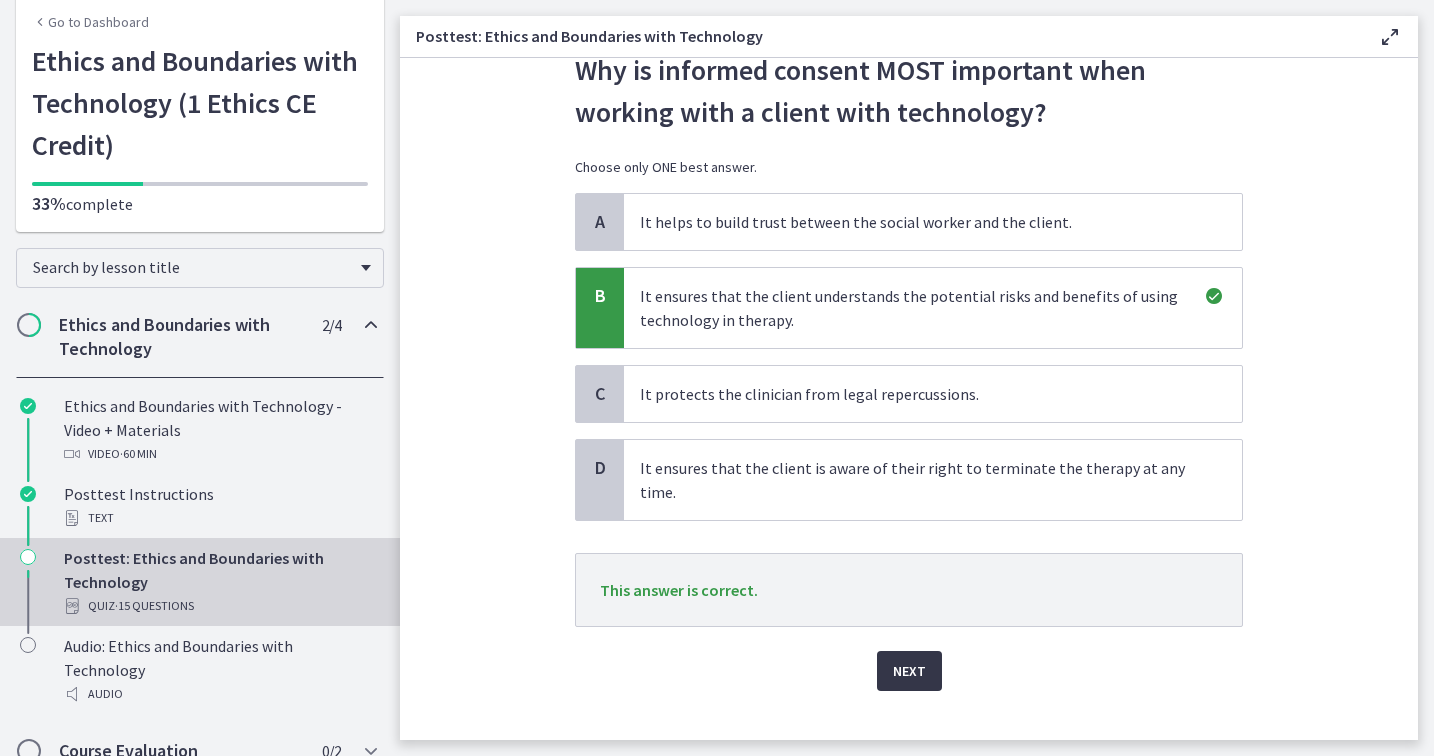 click on "Next" at bounding box center [909, 671] 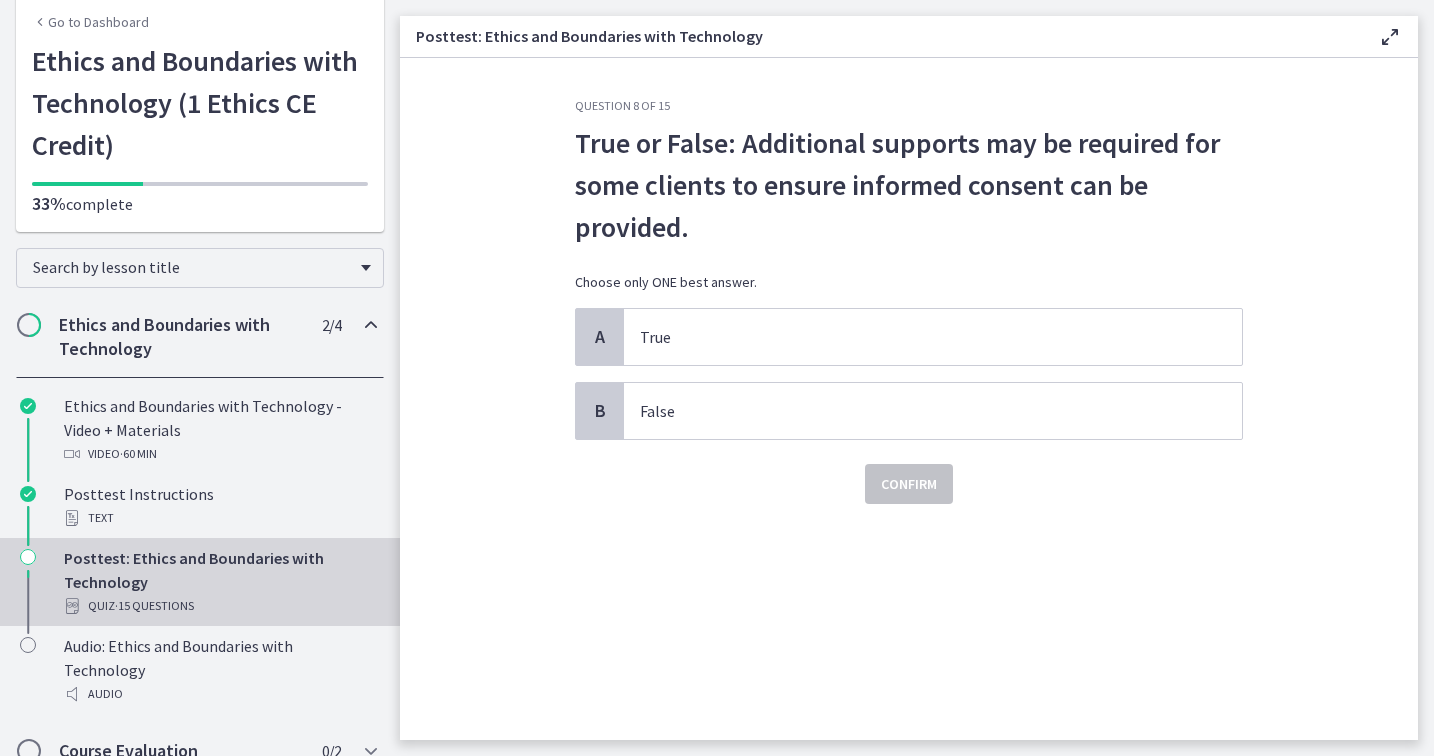 scroll, scrollTop: 0, scrollLeft: 0, axis: both 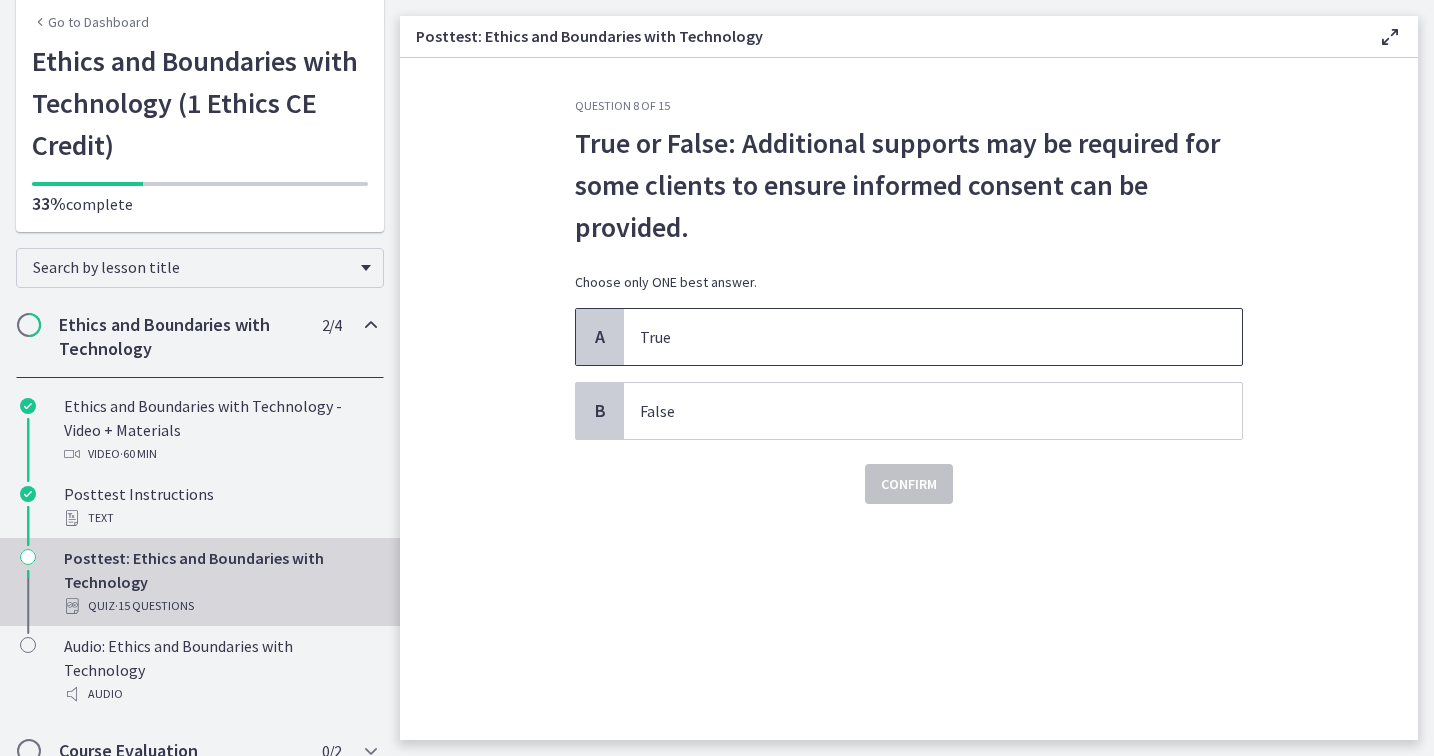 click on "True" at bounding box center (913, 337) 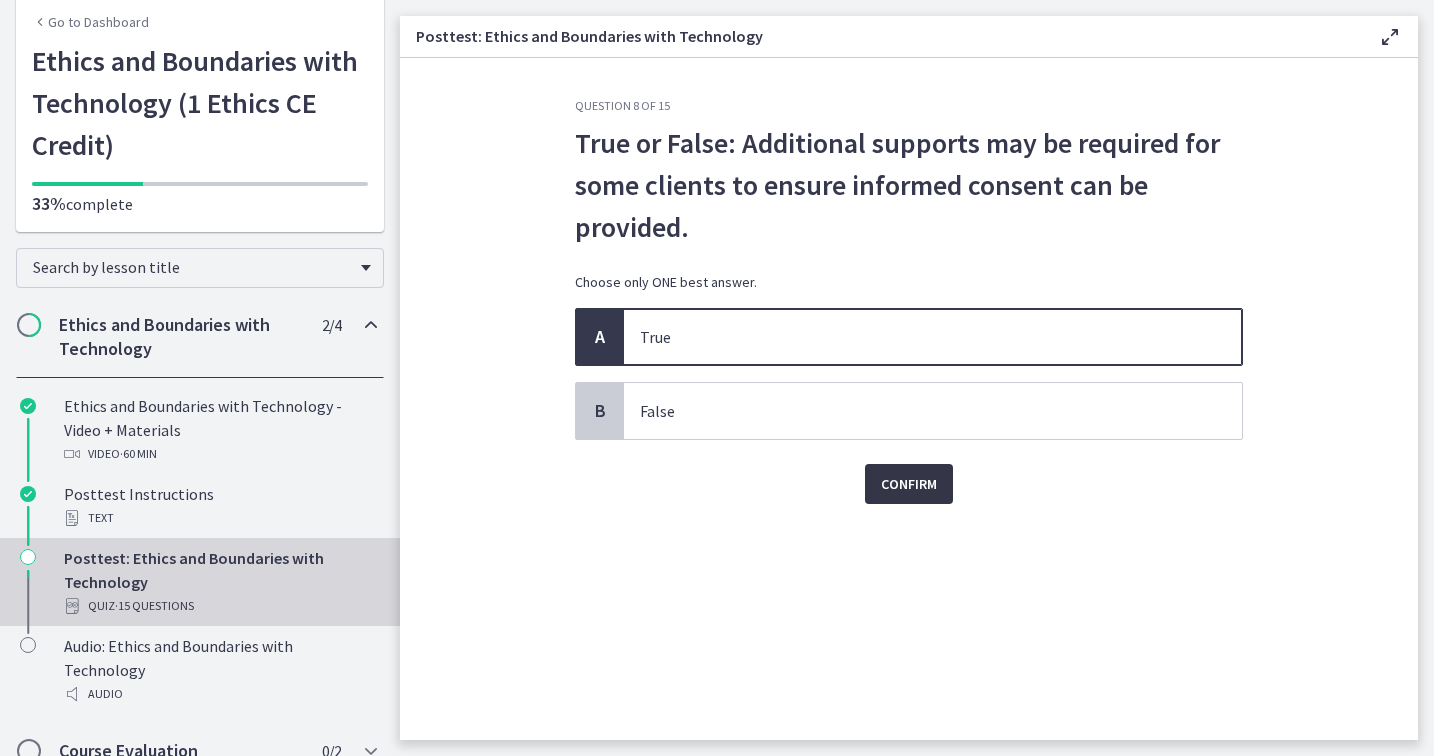 click on "Confirm" at bounding box center (909, 484) 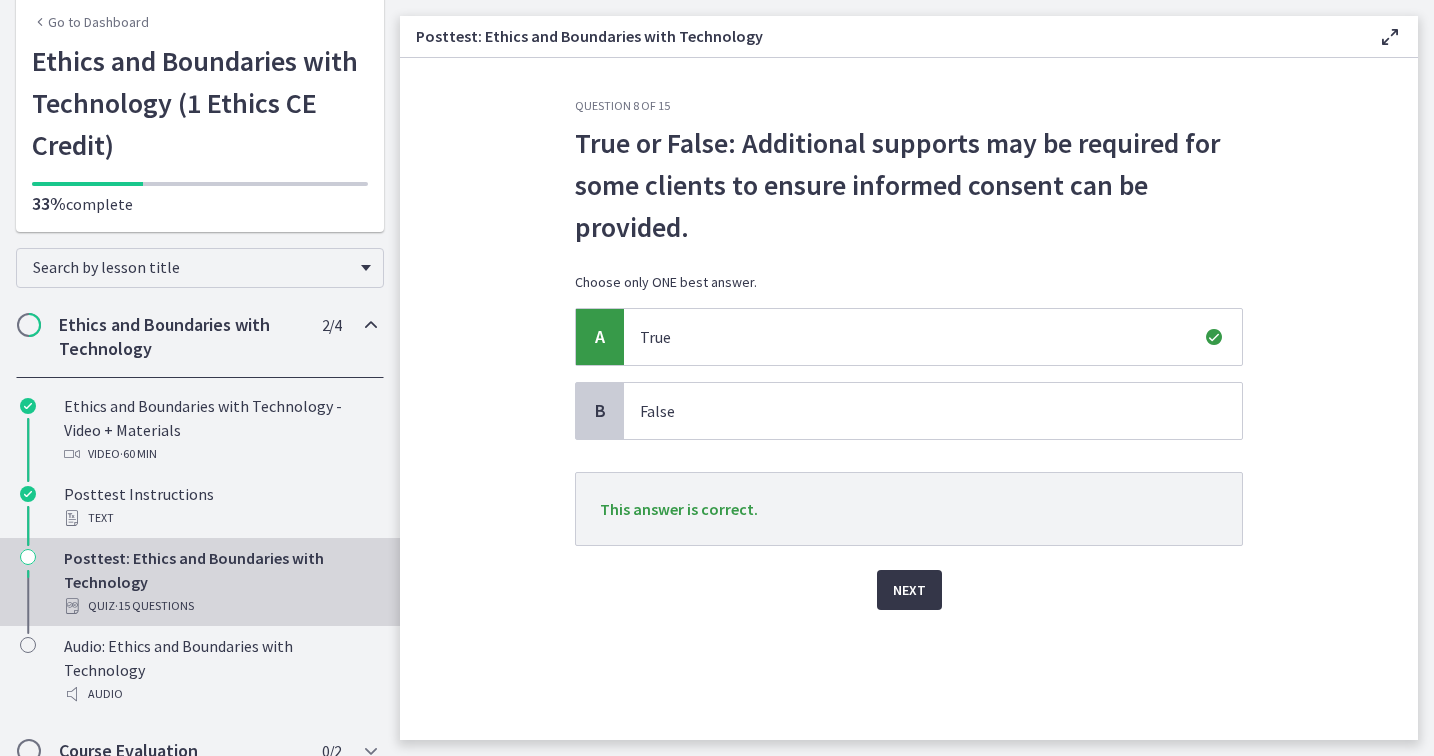 click on "Next" at bounding box center [909, 590] 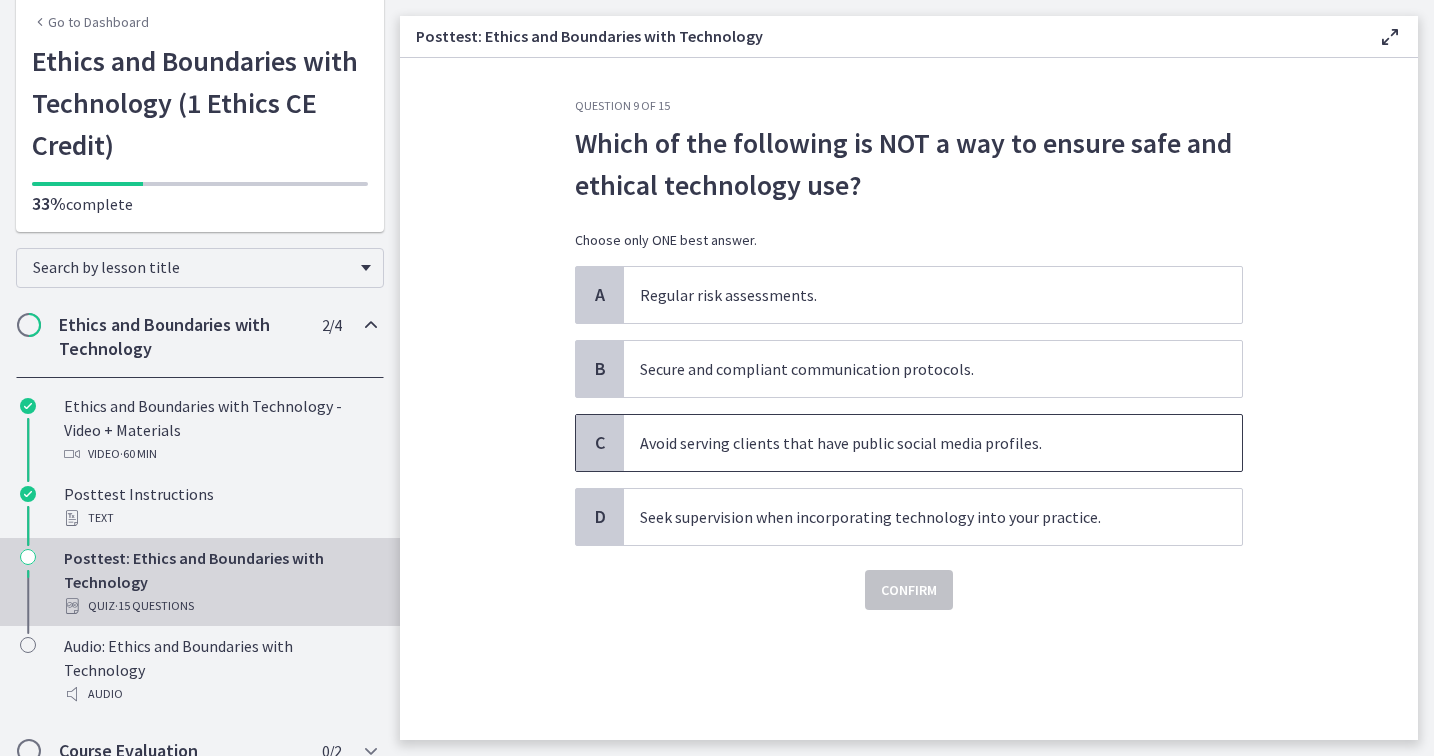 click on "Avoid serving clients that have public social media profiles." at bounding box center (913, 443) 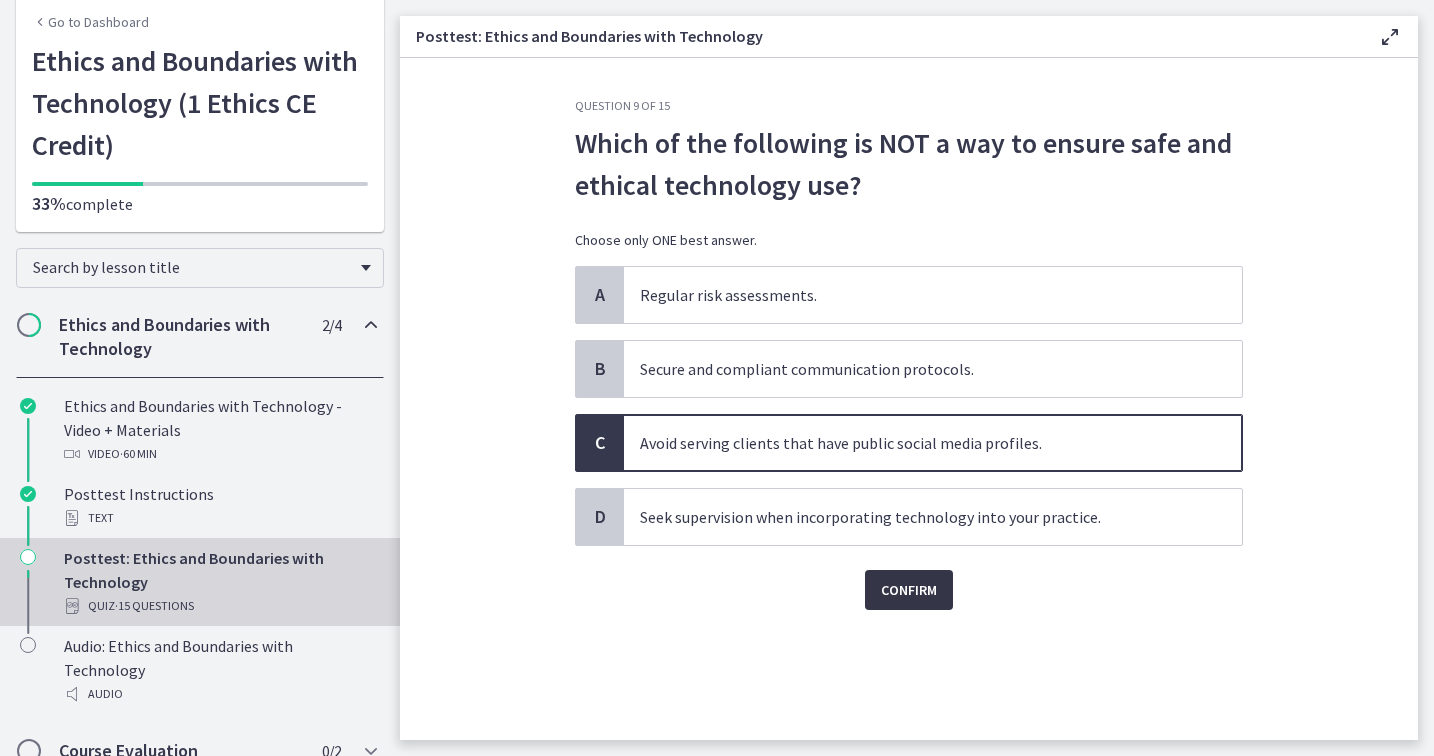 click on "Confirm" at bounding box center (909, 590) 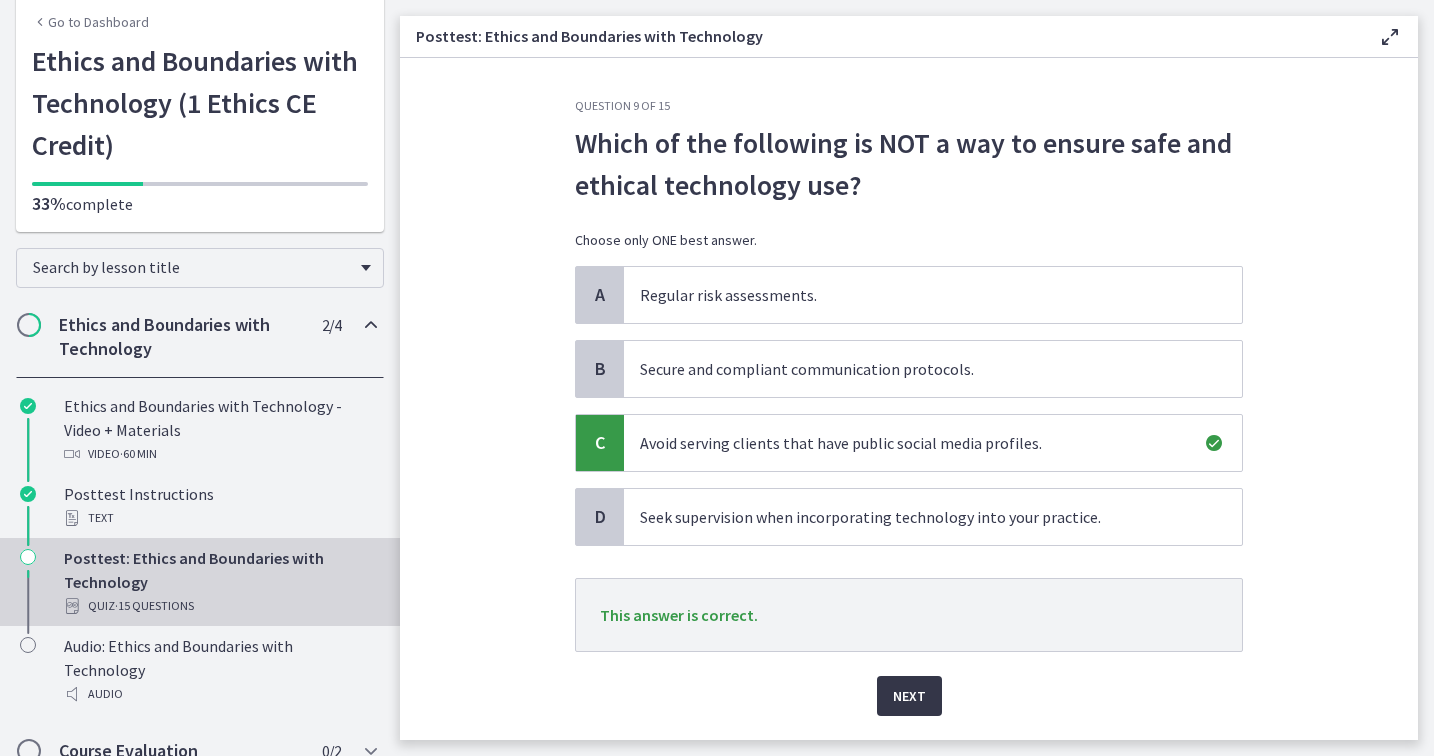 click on "Next" at bounding box center [909, 696] 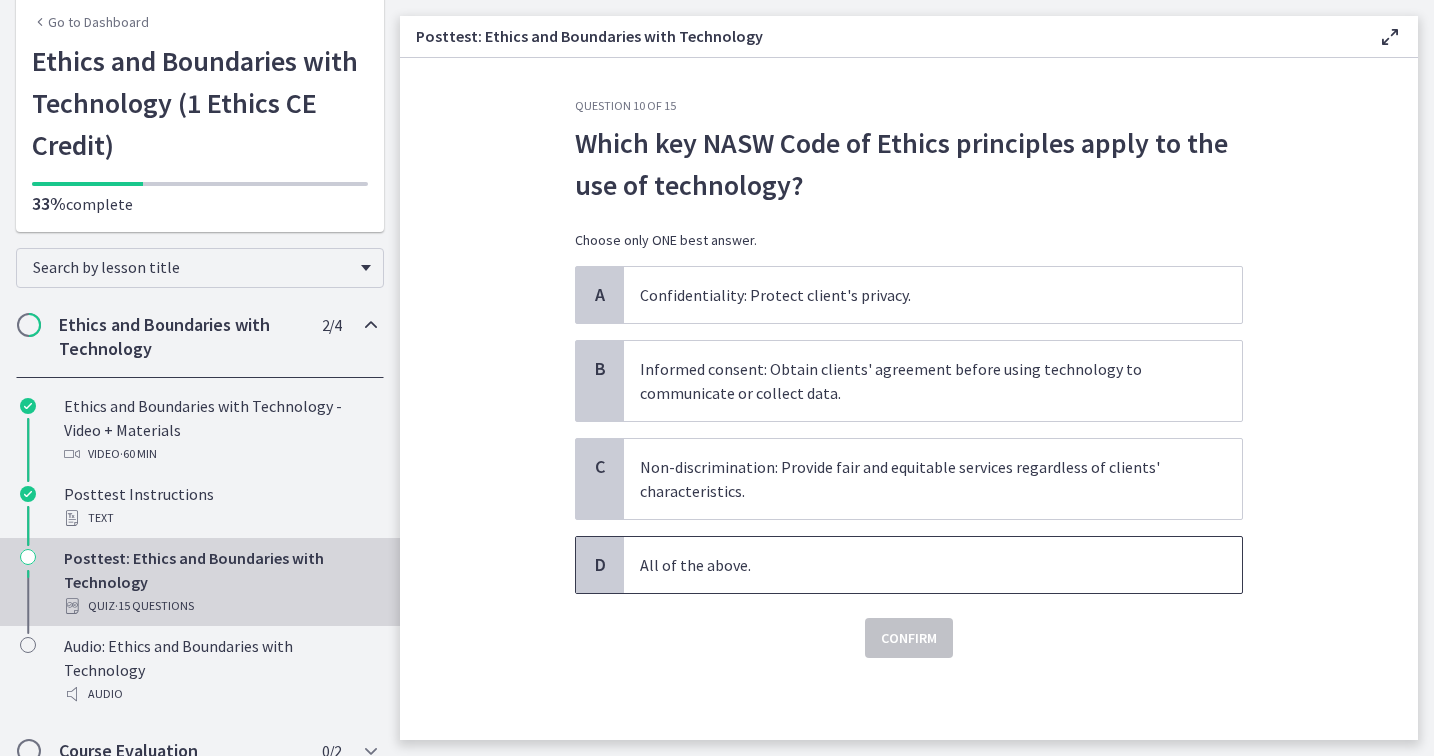 click on "All of the above." at bounding box center [933, 565] 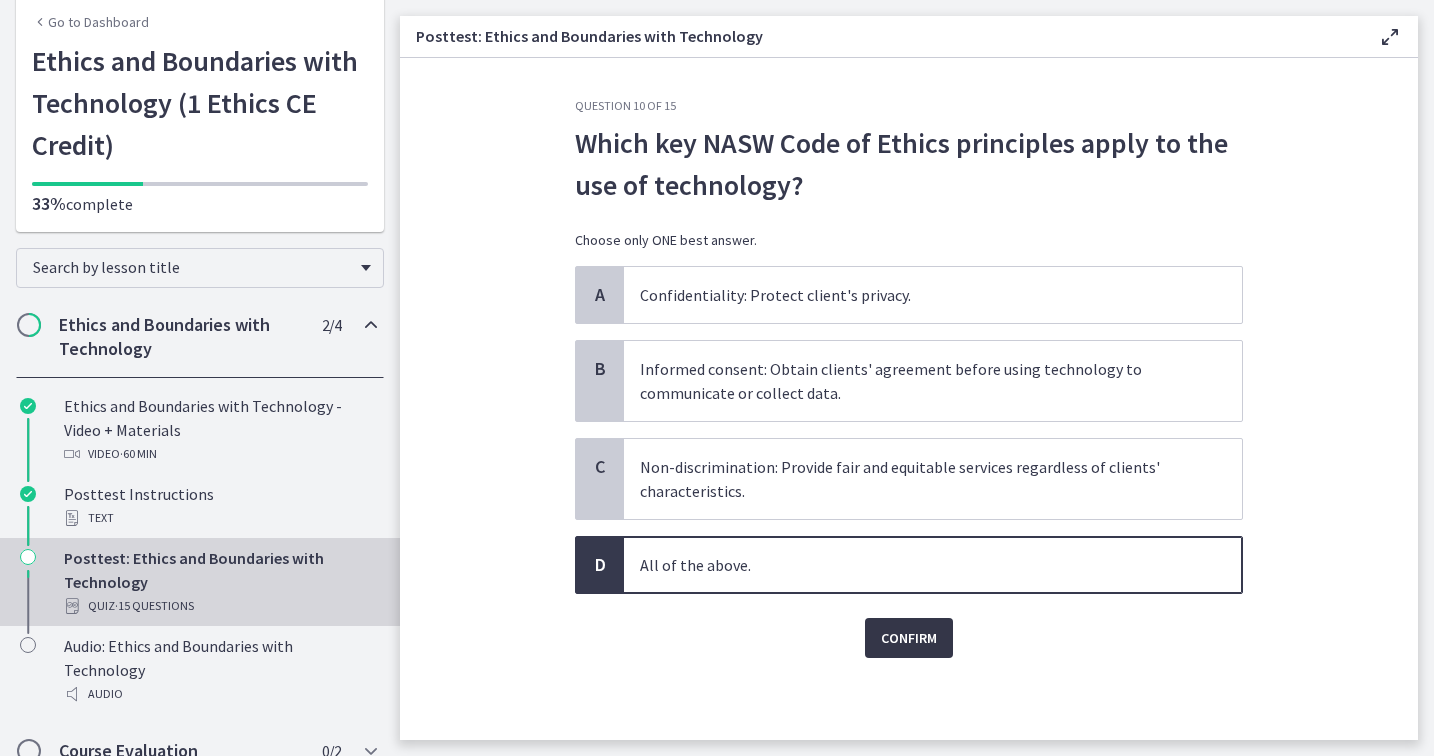 click on "Confirm" at bounding box center [909, 638] 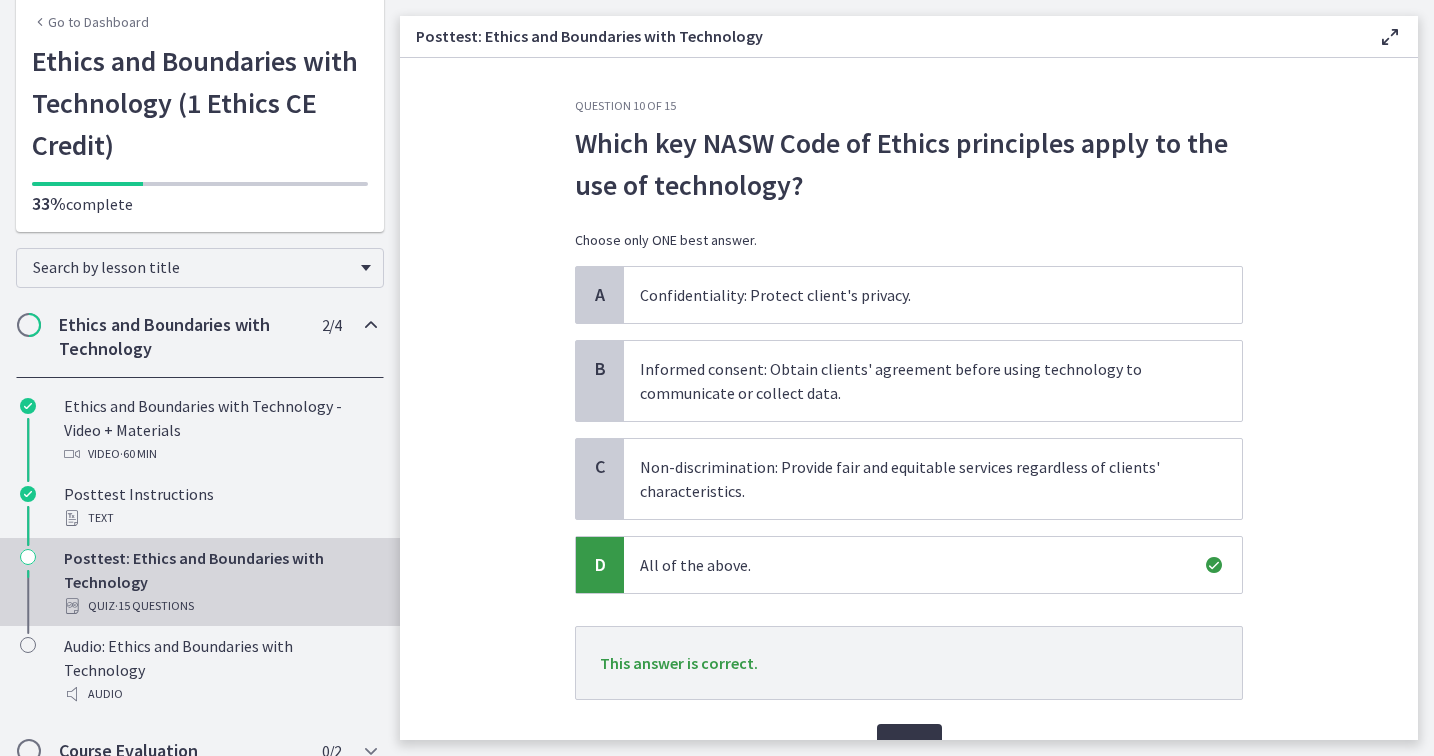 click on "Next" at bounding box center (909, 744) 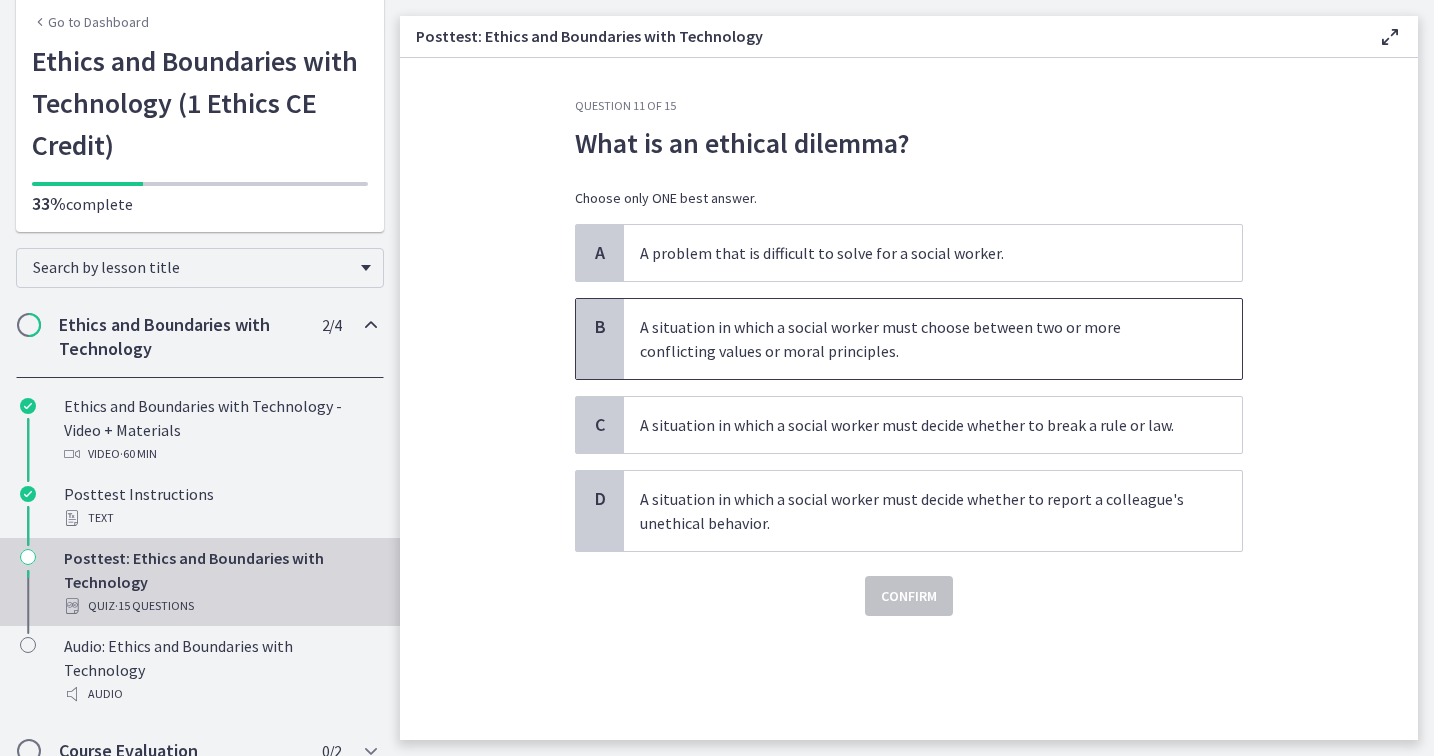 click on "A situation in which a social worker must choose between two or more conflicting values or moral principles." at bounding box center (913, 339) 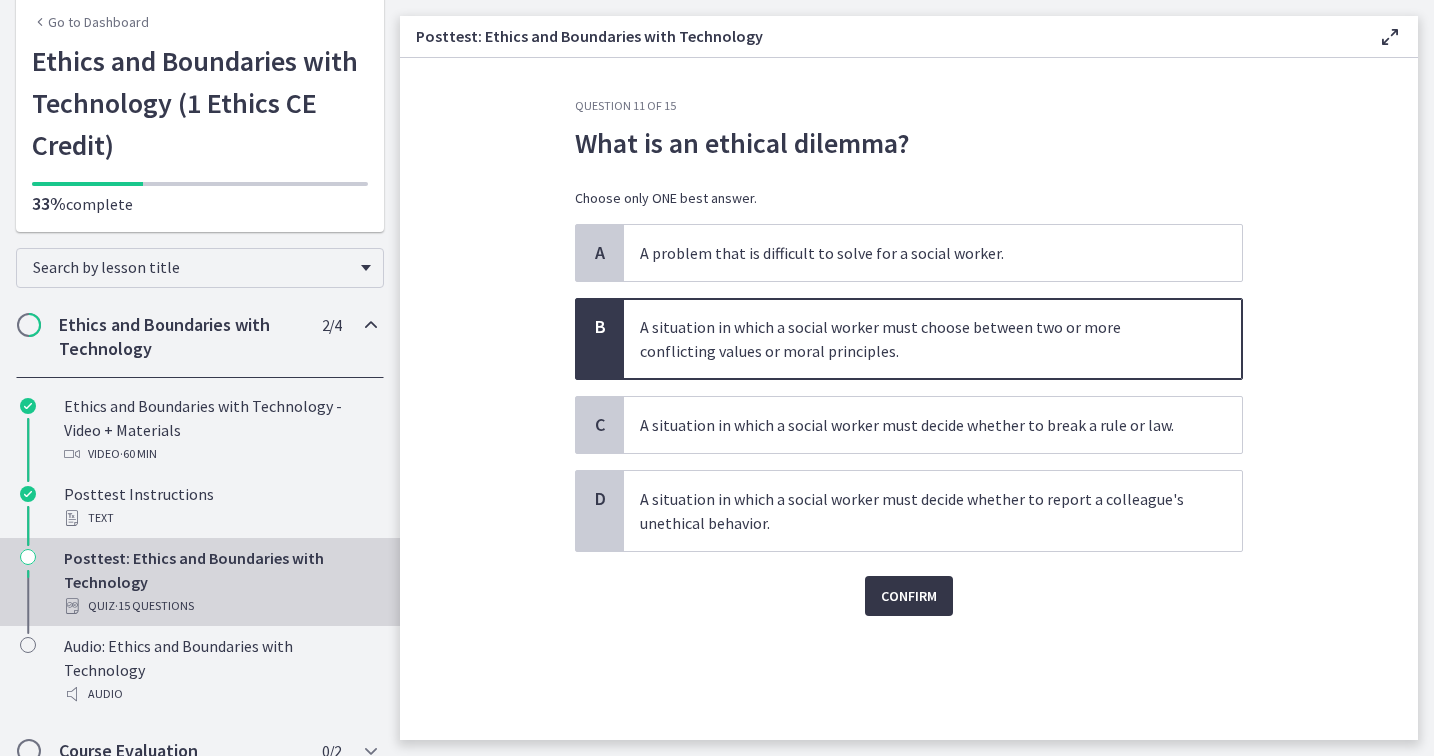 click on "Confirm" at bounding box center (909, 596) 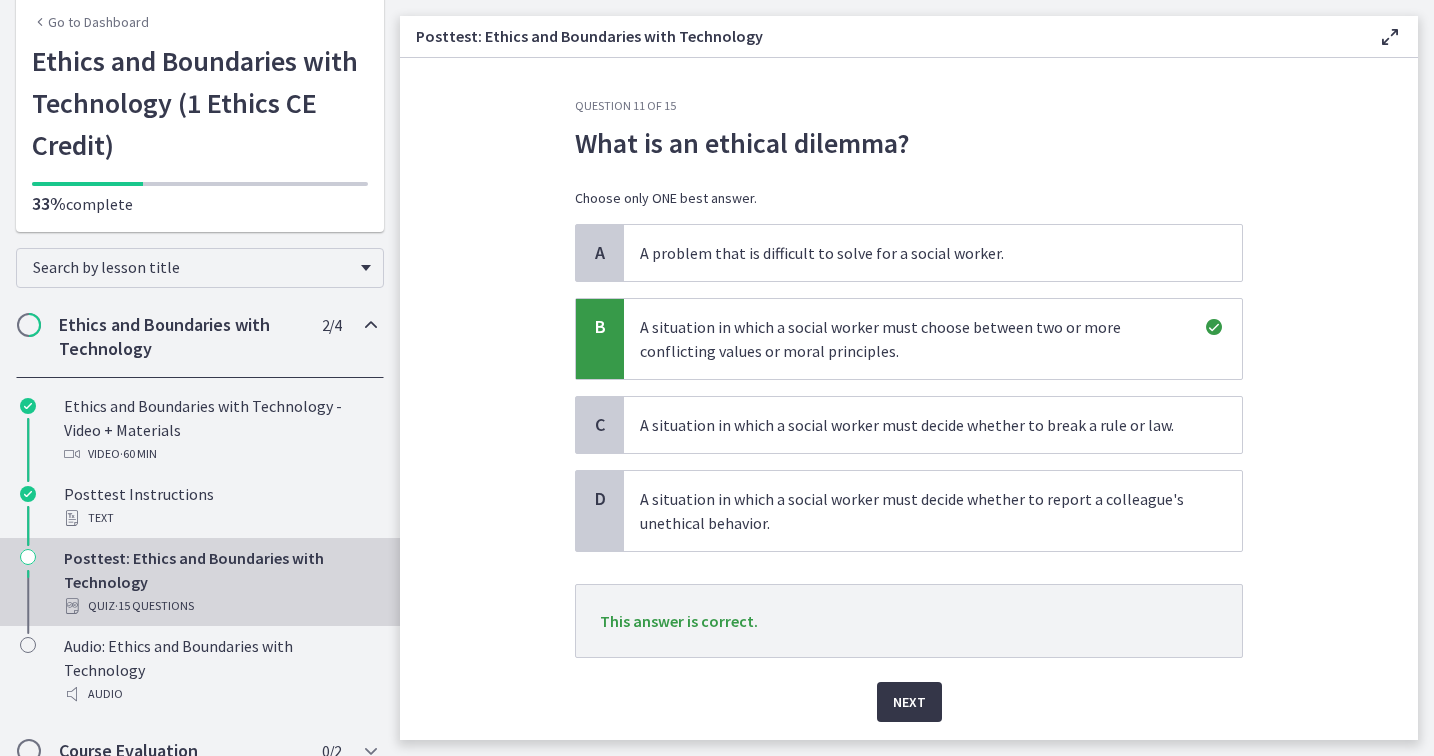 click on "Next" at bounding box center (909, 702) 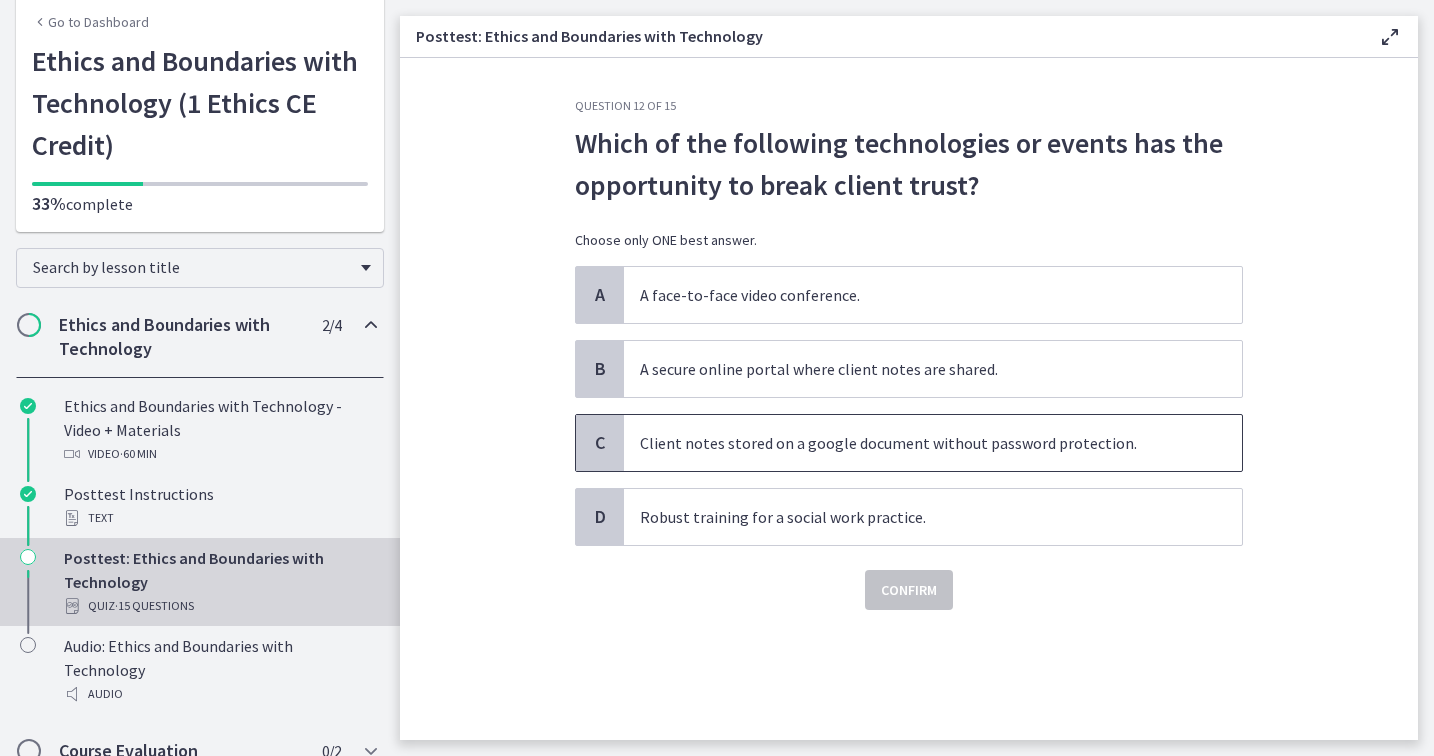 click on "Client notes stored on a google document without password protection." at bounding box center (933, 443) 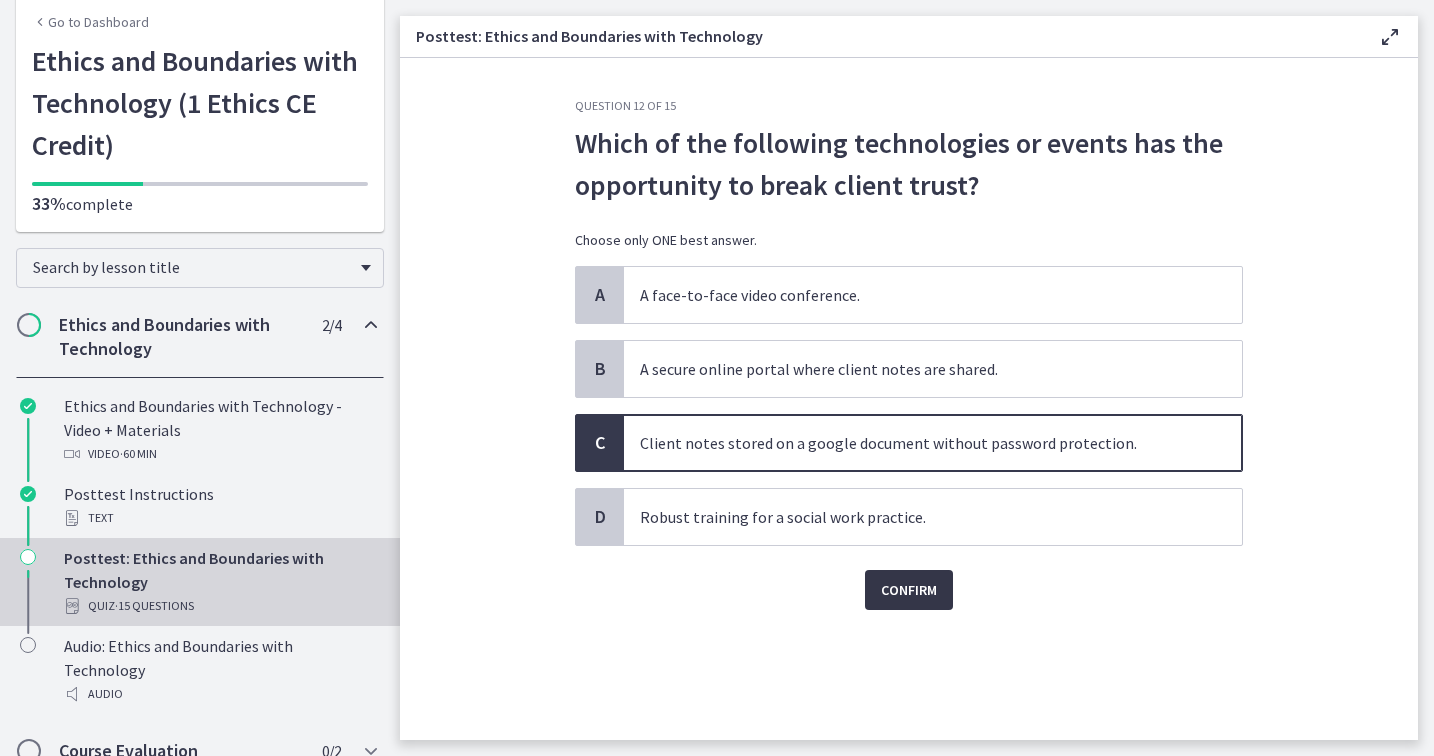 click on "Confirm" at bounding box center [909, 590] 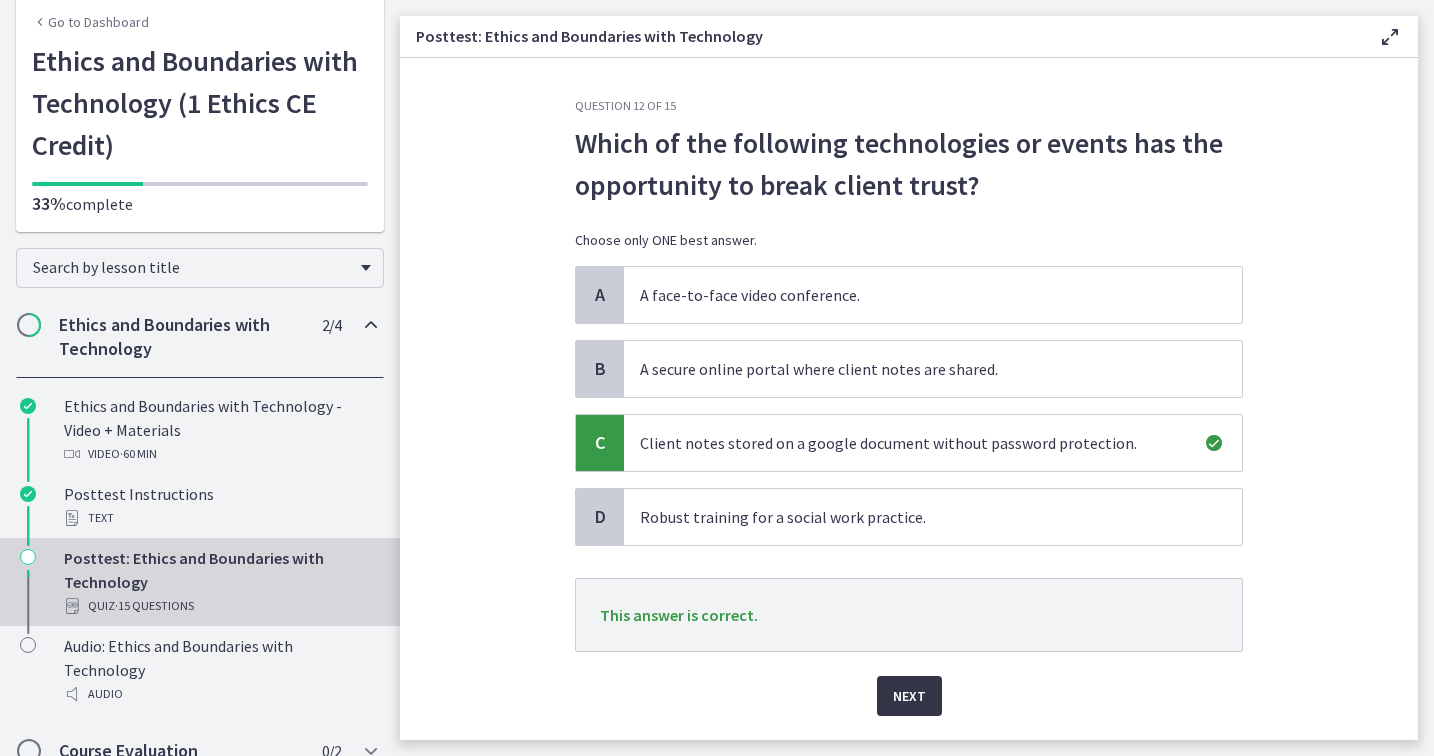 click on "Next" at bounding box center [909, 696] 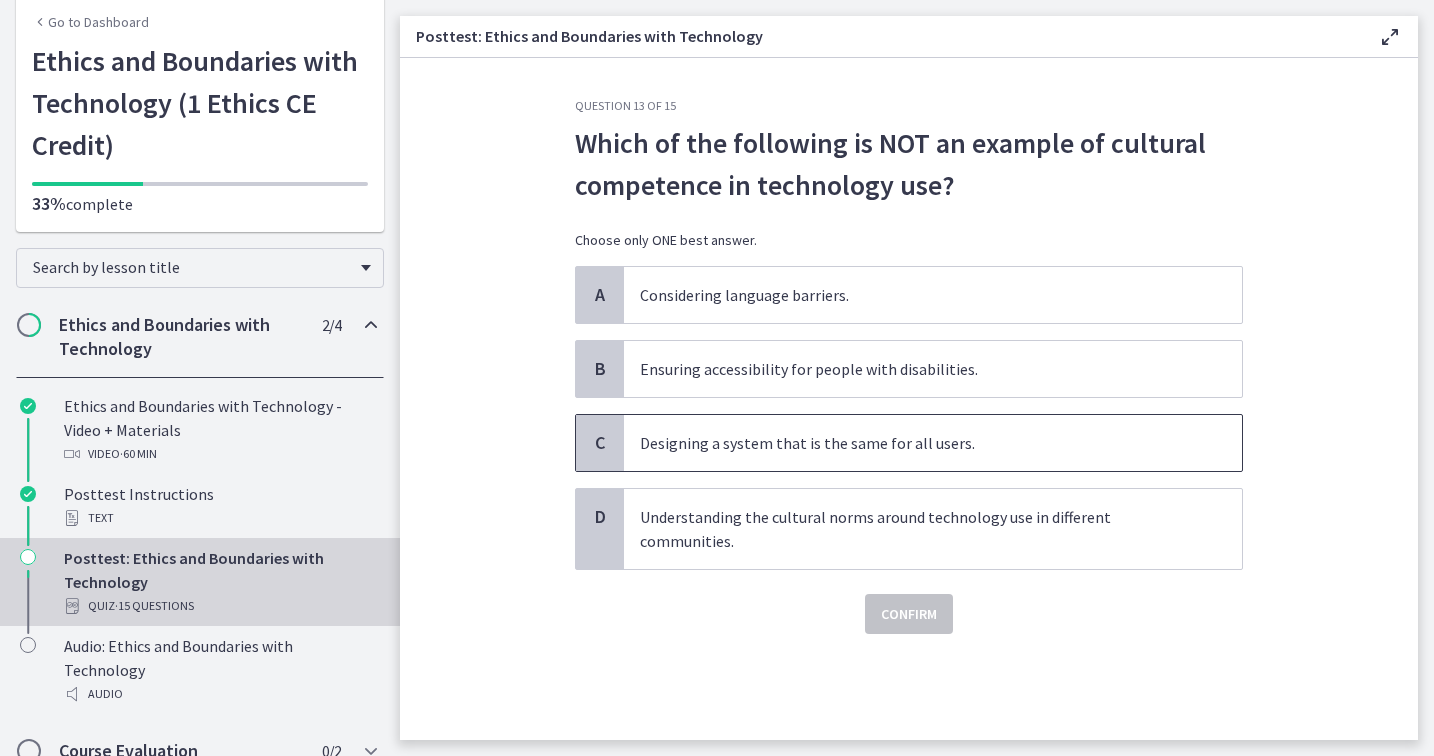 click on "Designing a system that is the same for all users." at bounding box center (933, 443) 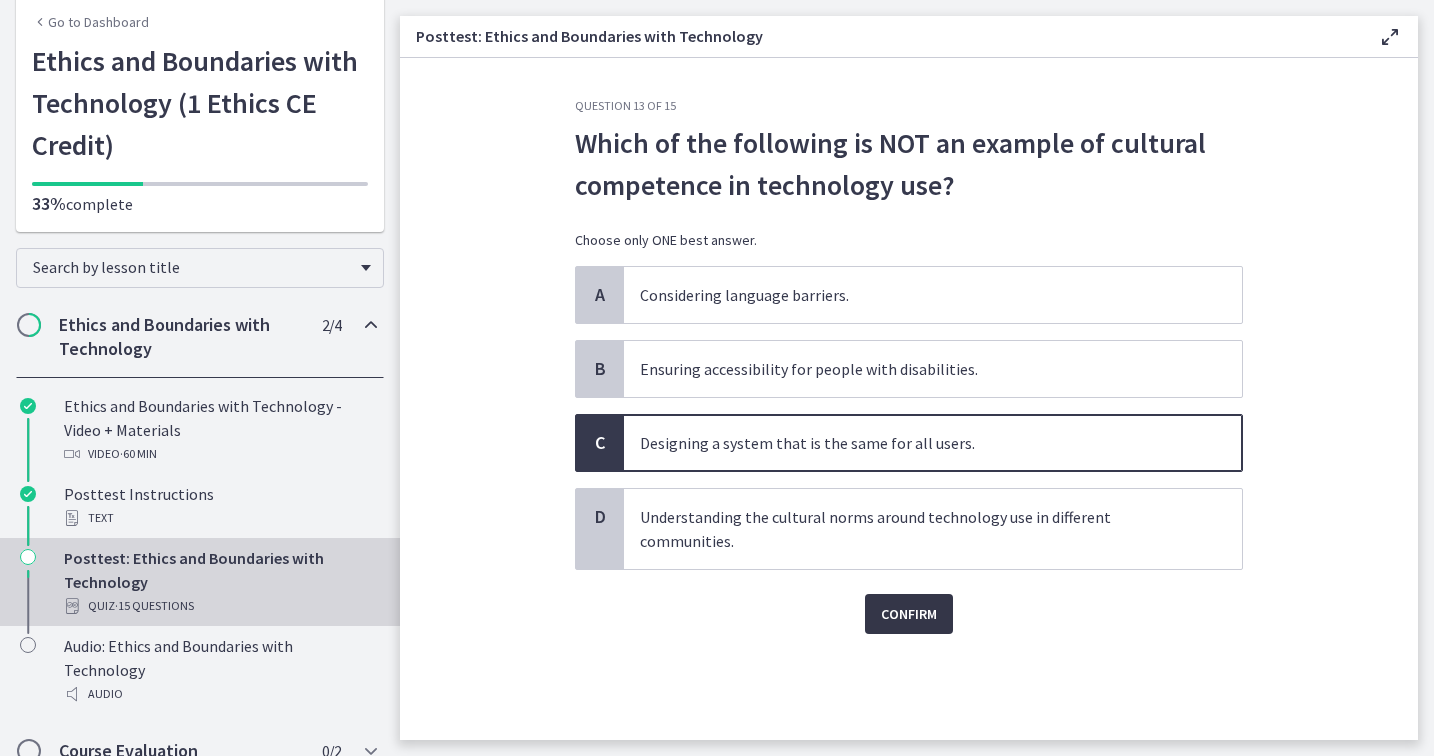 click on "Confirm" at bounding box center (909, 614) 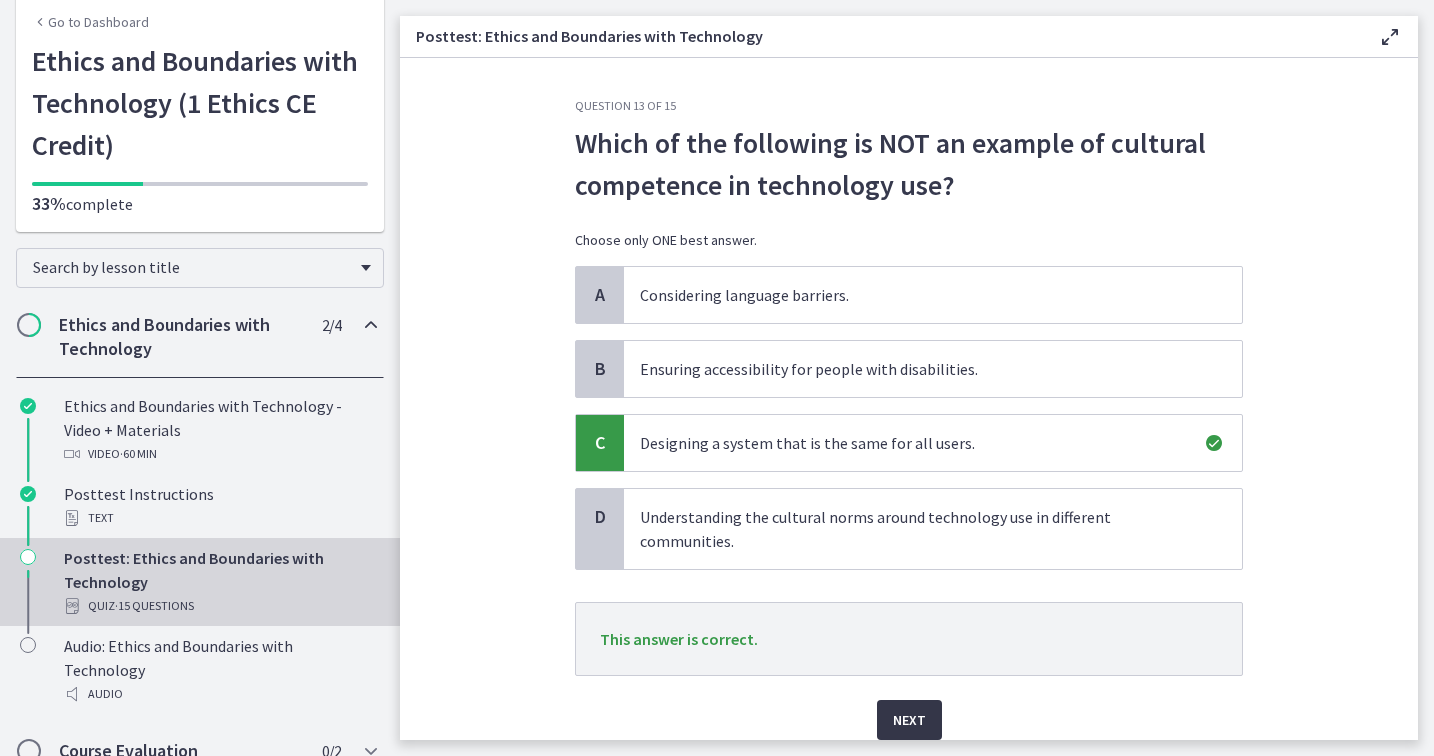 click on "Next" at bounding box center [909, 720] 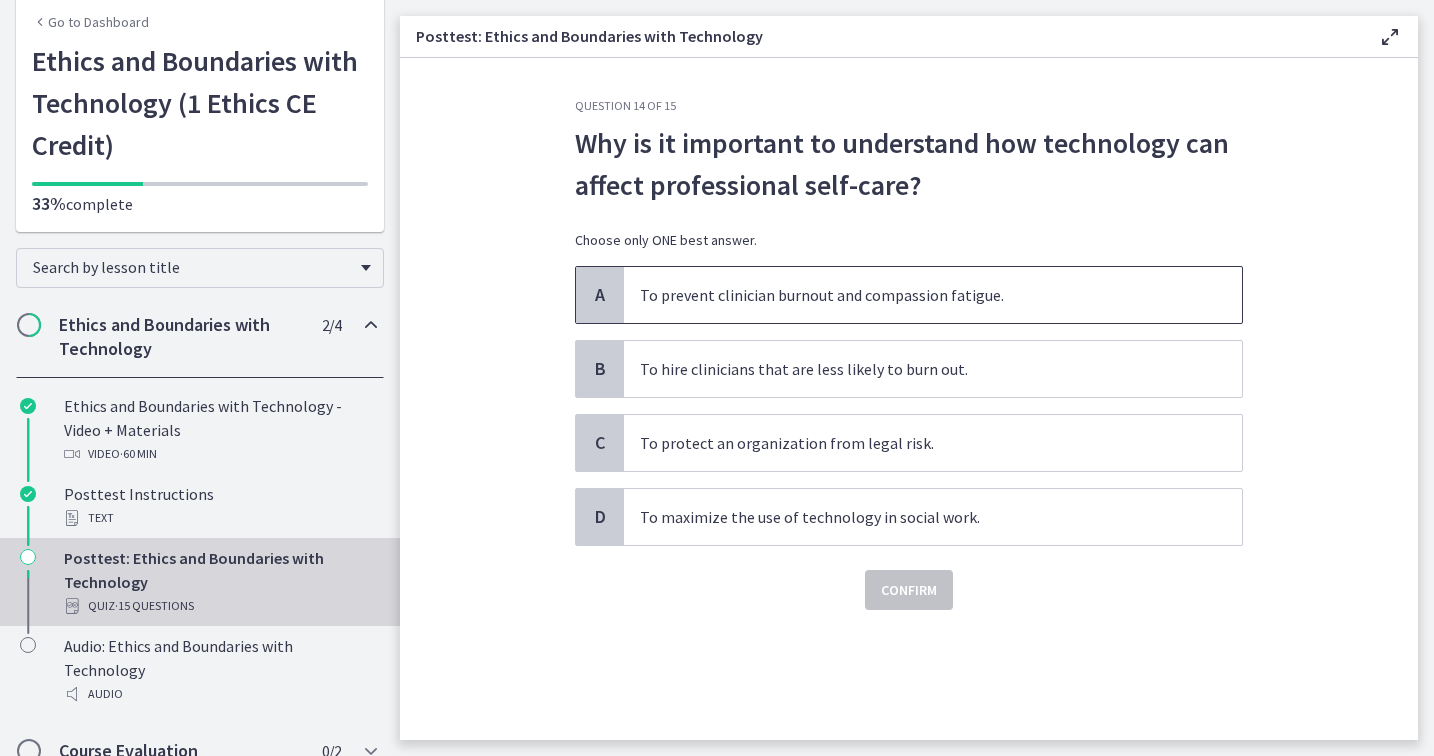 click on "To prevent clinician burnout and compassion fatigue." at bounding box center [933, 295] 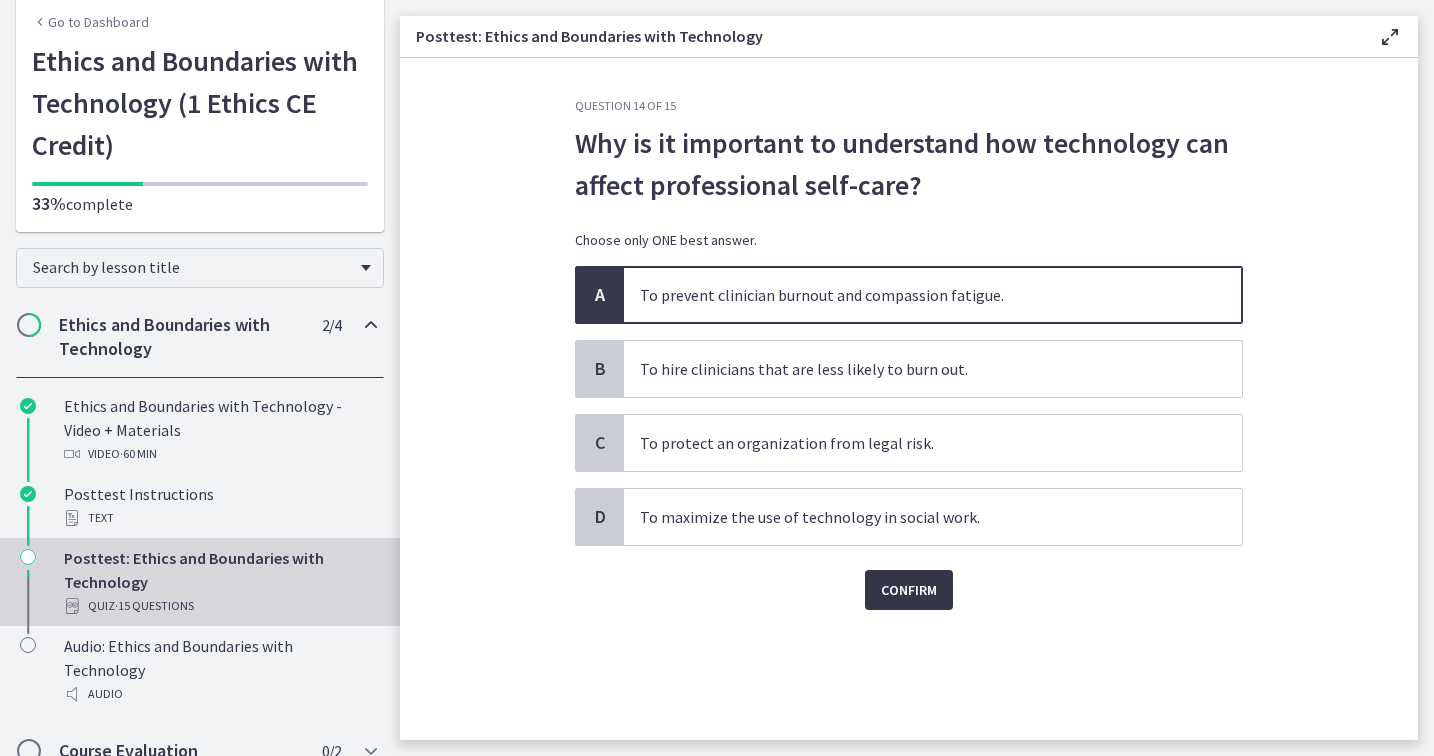 click on "Confirm" at bounding box center (909, 590) 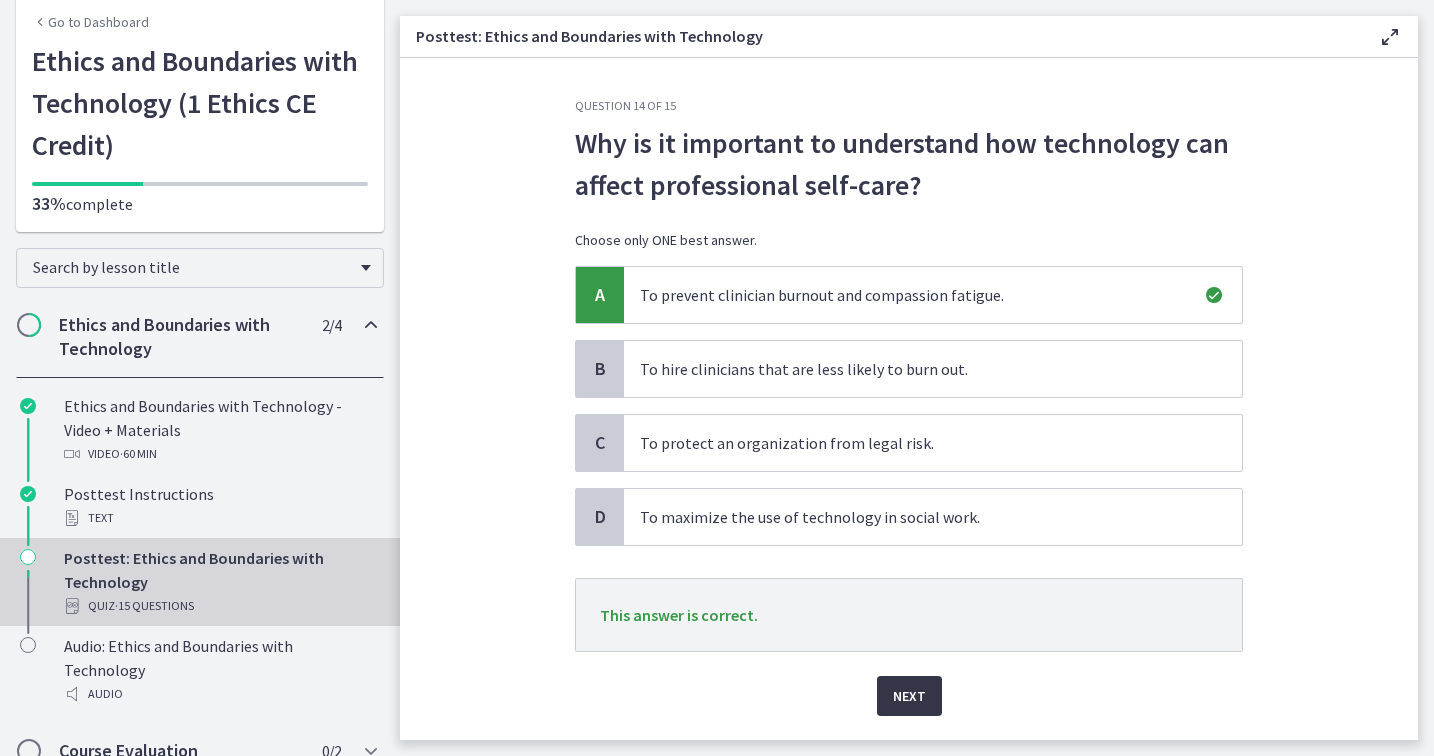 click on "Next" at bounding box center [909, 696] 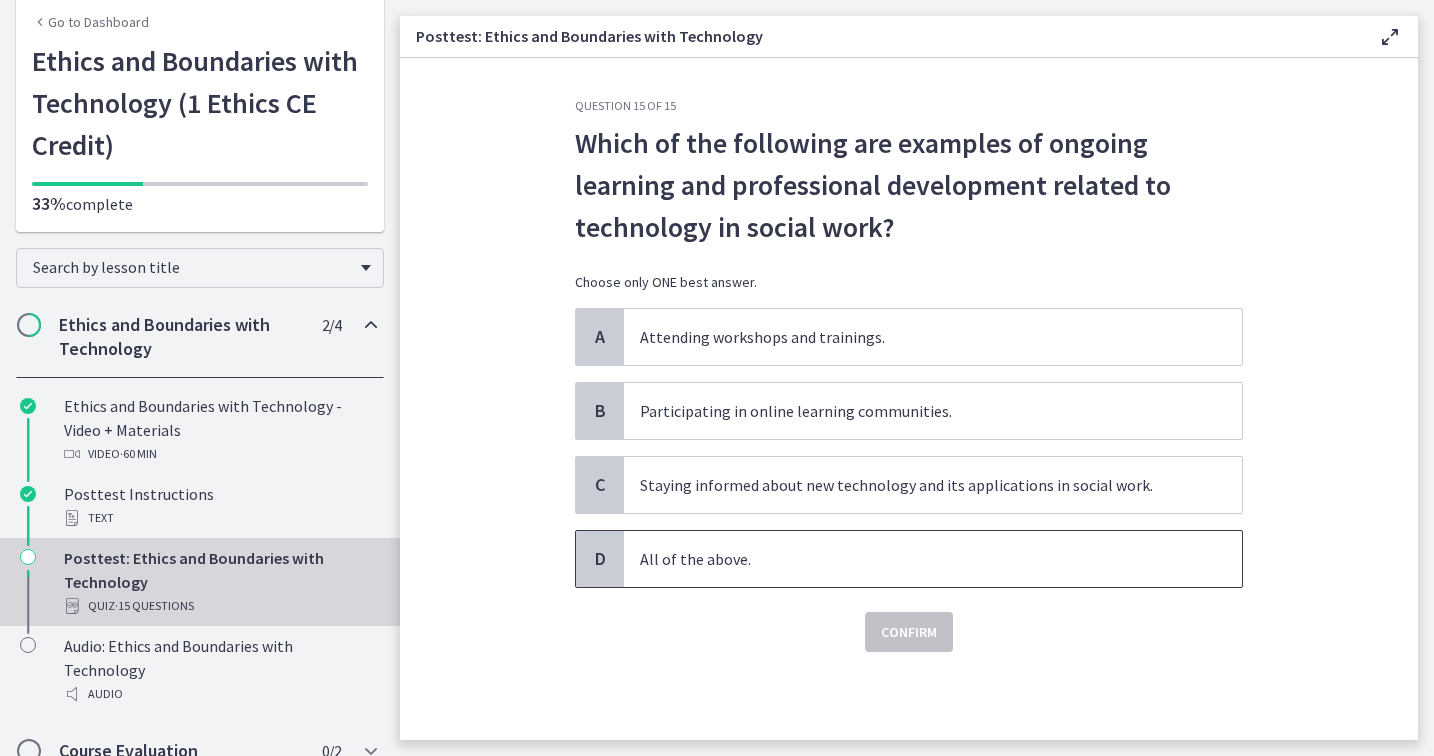 click on "All of the above." at bounding box center (913, 559) 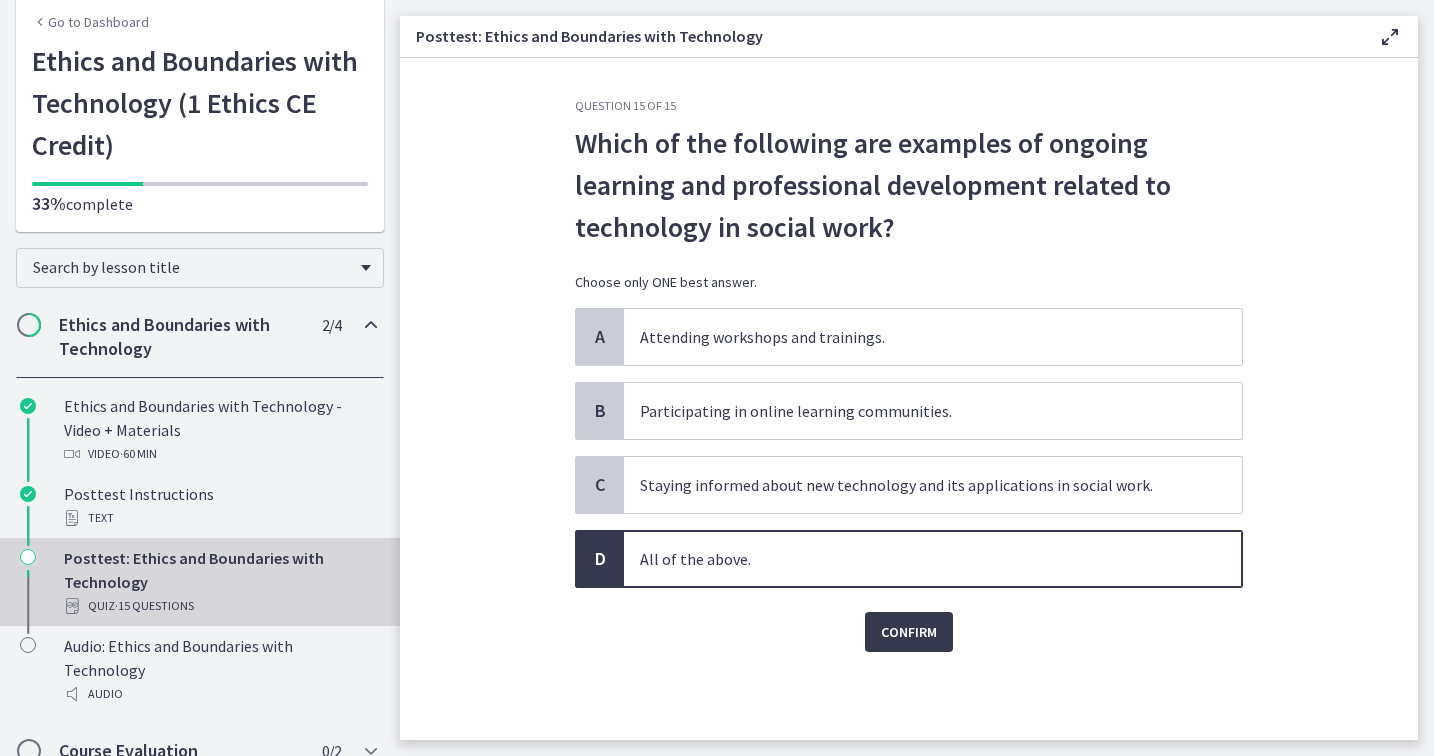 click on "Question 15 of 15
Which of the following are examples of ongoing learning and professional development related to technology in social work?
Choose only ONE best answer.
A
Attending workshops and trainings.
B
Participating in online learning communities.
C
Staying informed about new technology and its applications in social work.
D
All of the above.
Confirm" 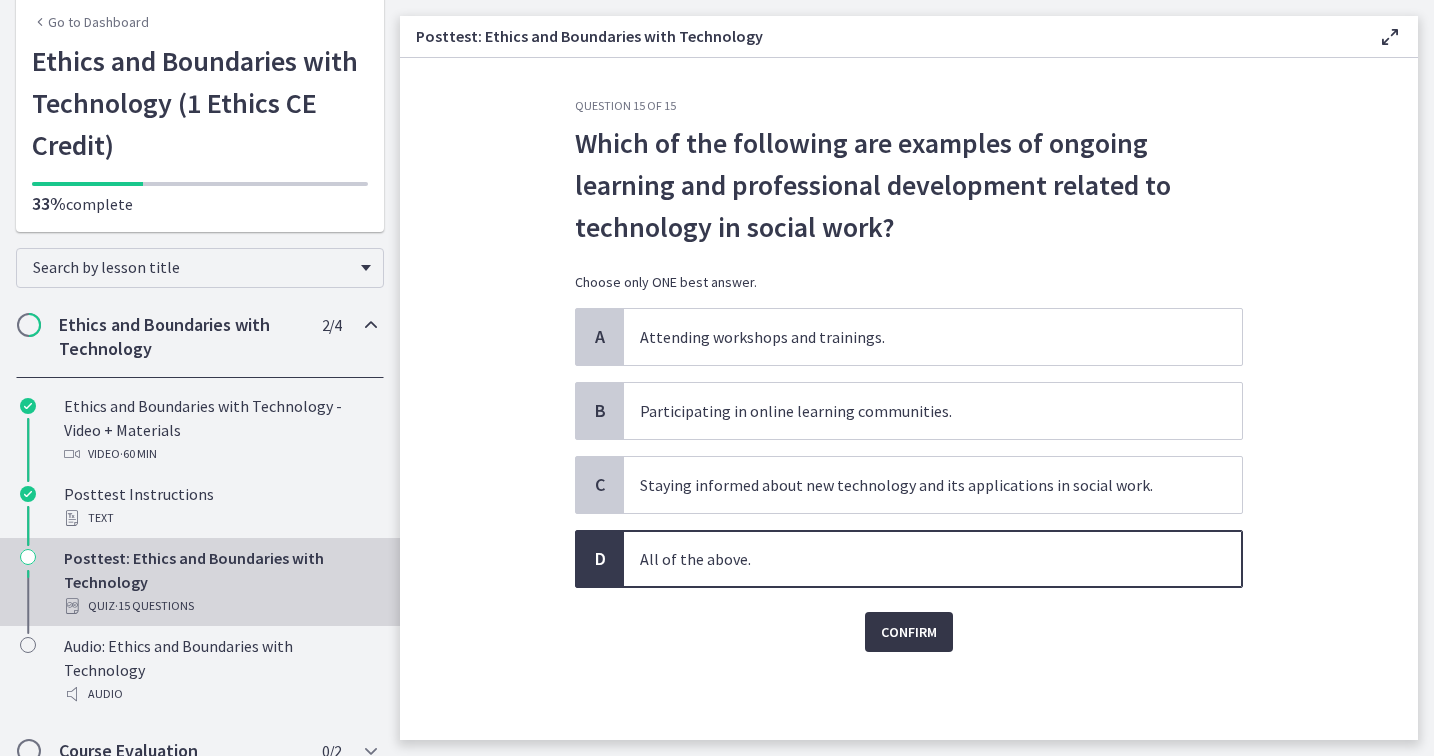 click on "Confirm" at bounding box center (909, 632) 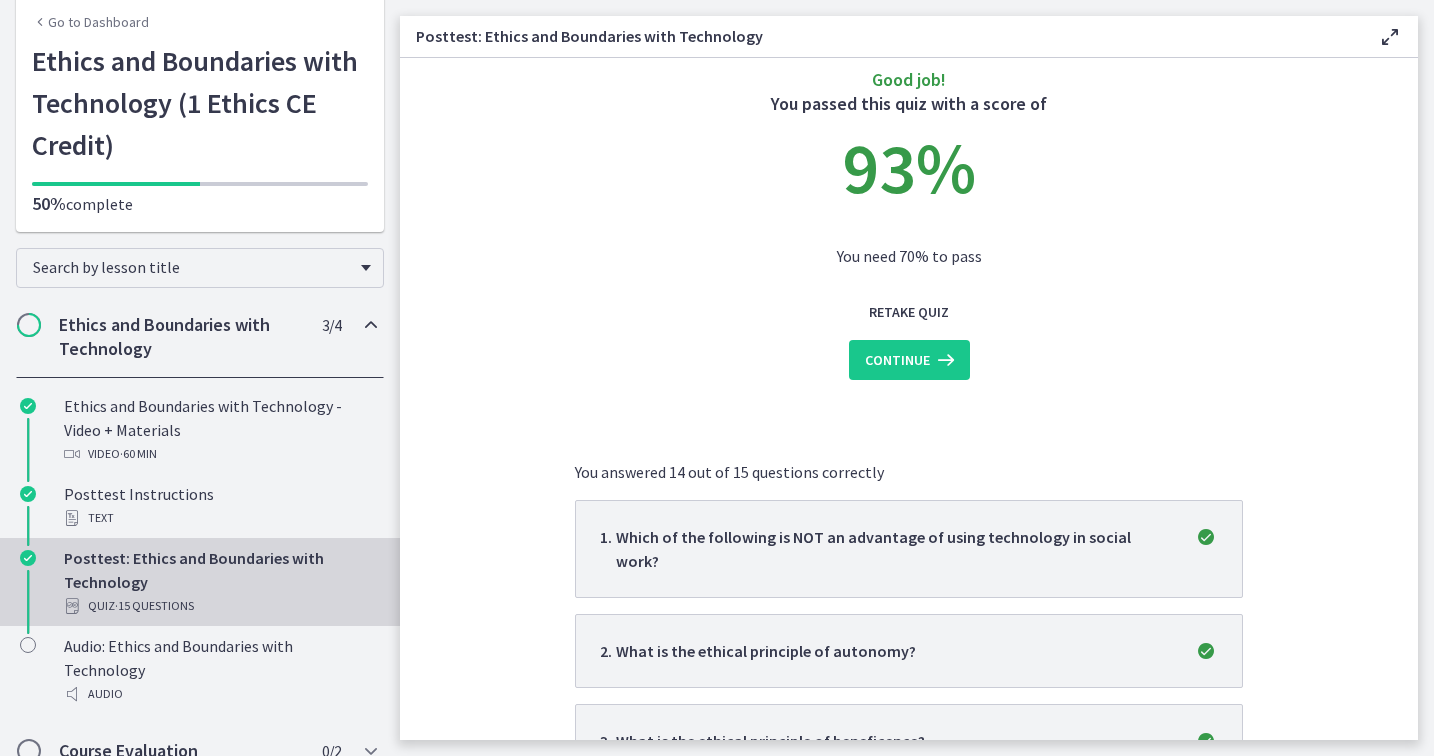 scroll, scrollTop: 0, scrollLeft: 0, axis: both 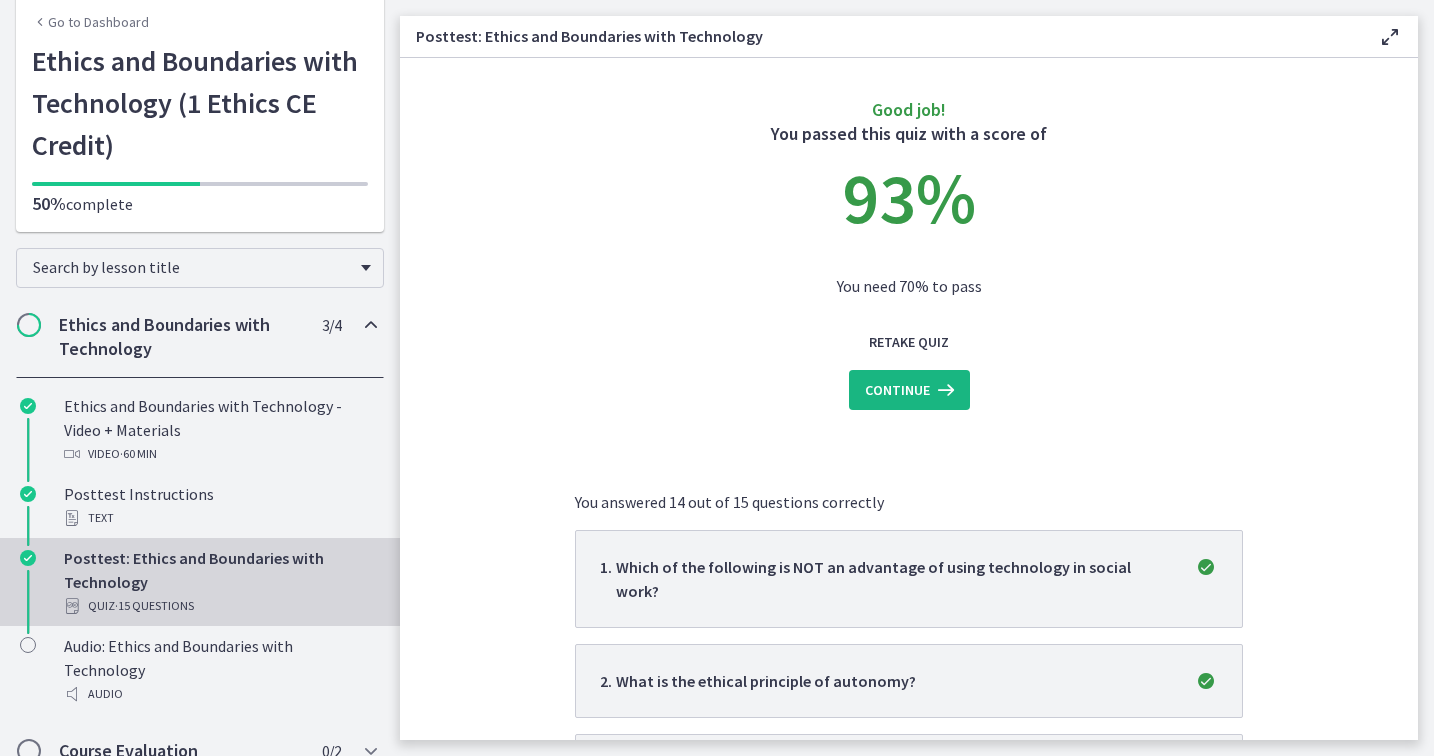 click on "Continue" at bounding box center [897, 390] 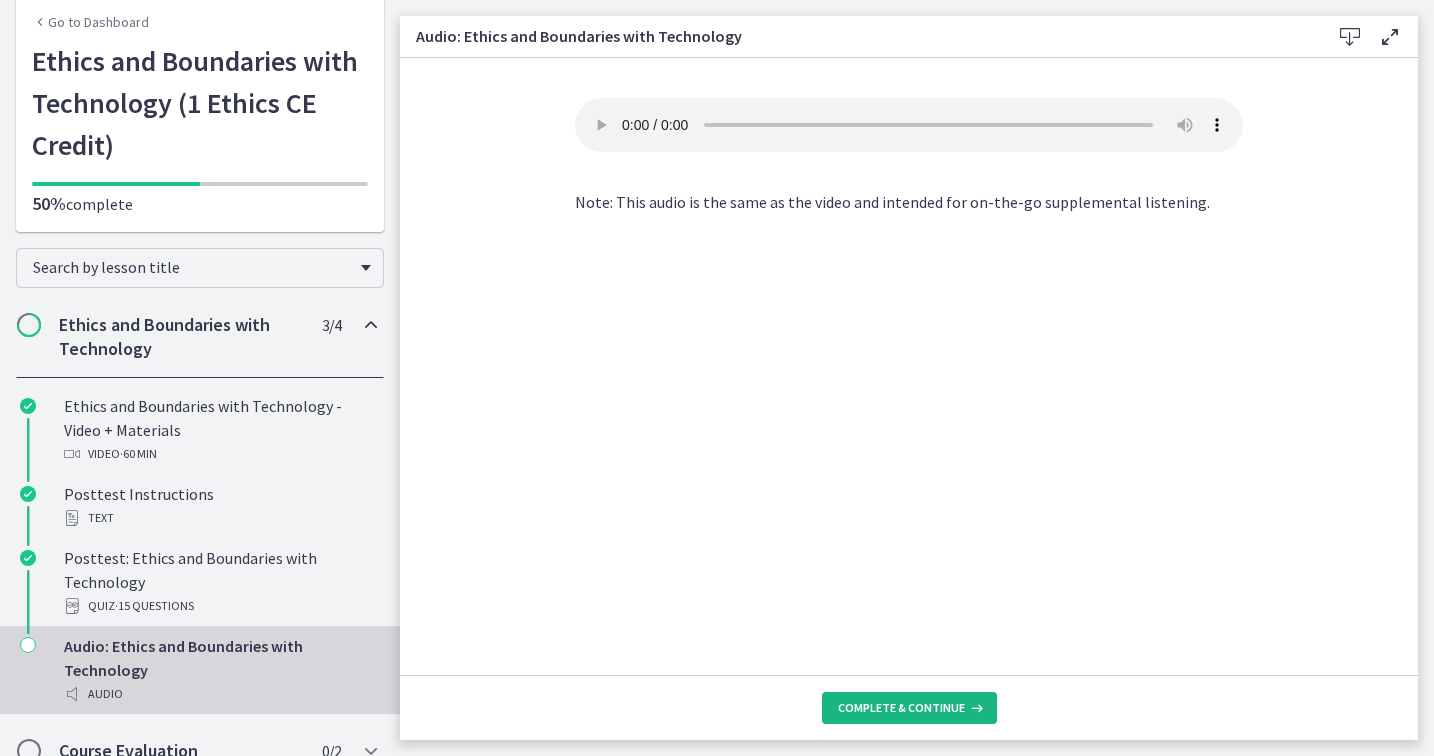 click on "Complete & continue" at bounding box center (901, 708) 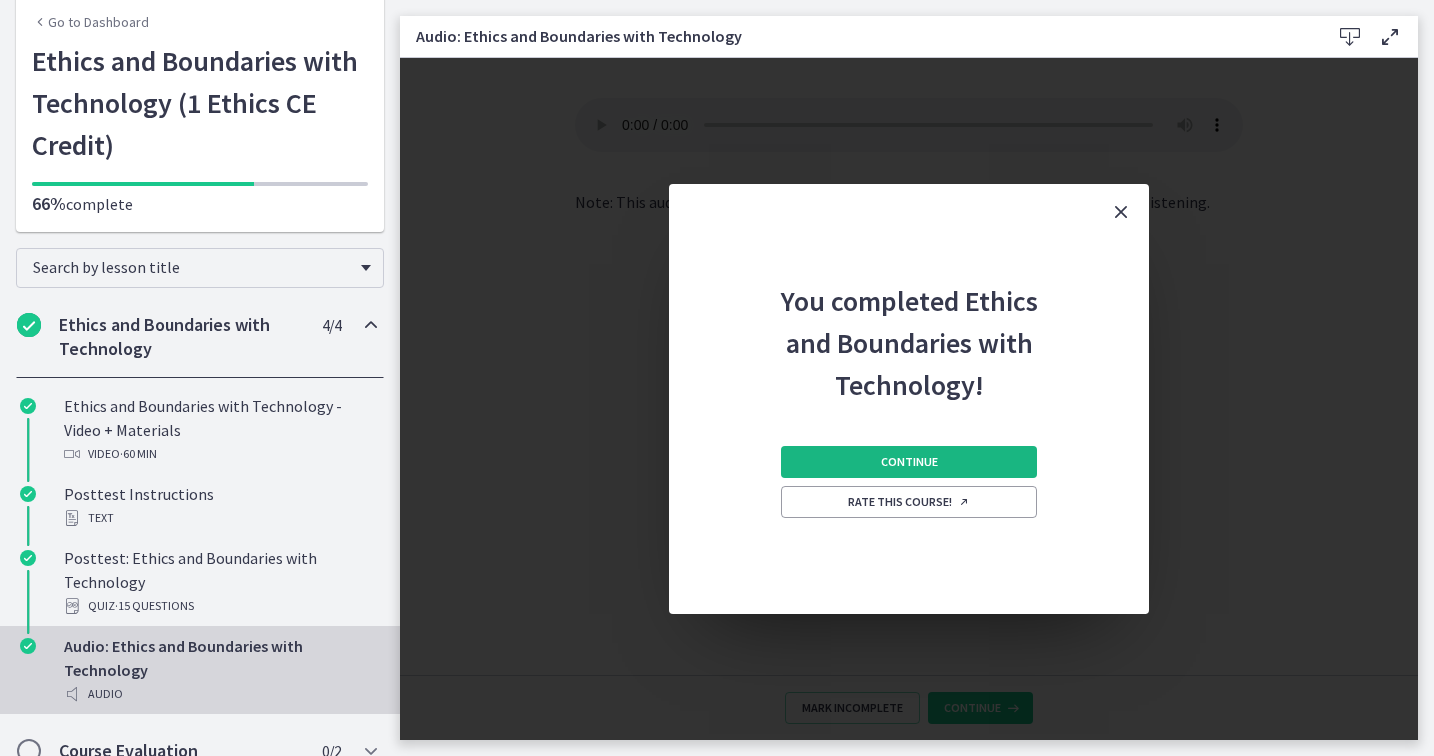 click on "Continue" at bounding box center (909, 462) 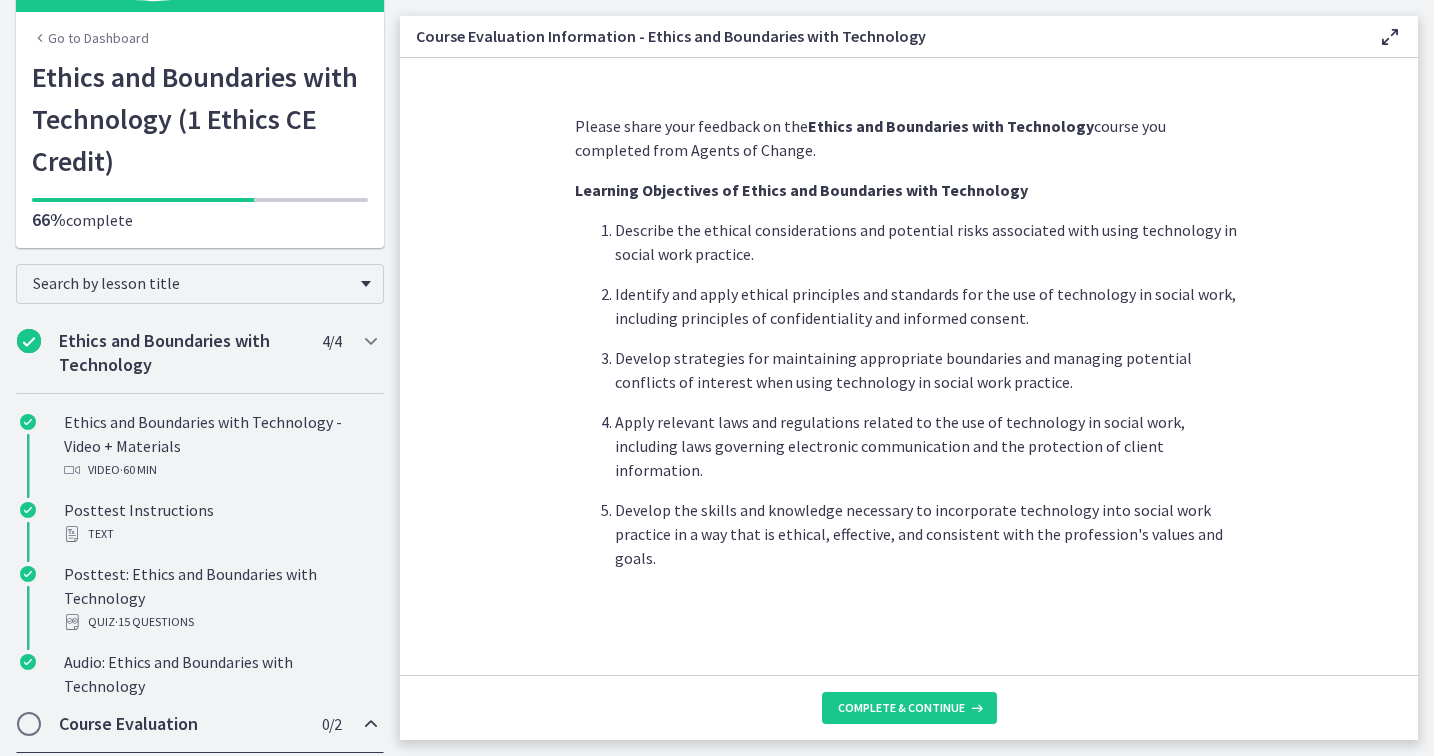 scroll, scrollTop: 0, scrollLeft: 0, axis: both 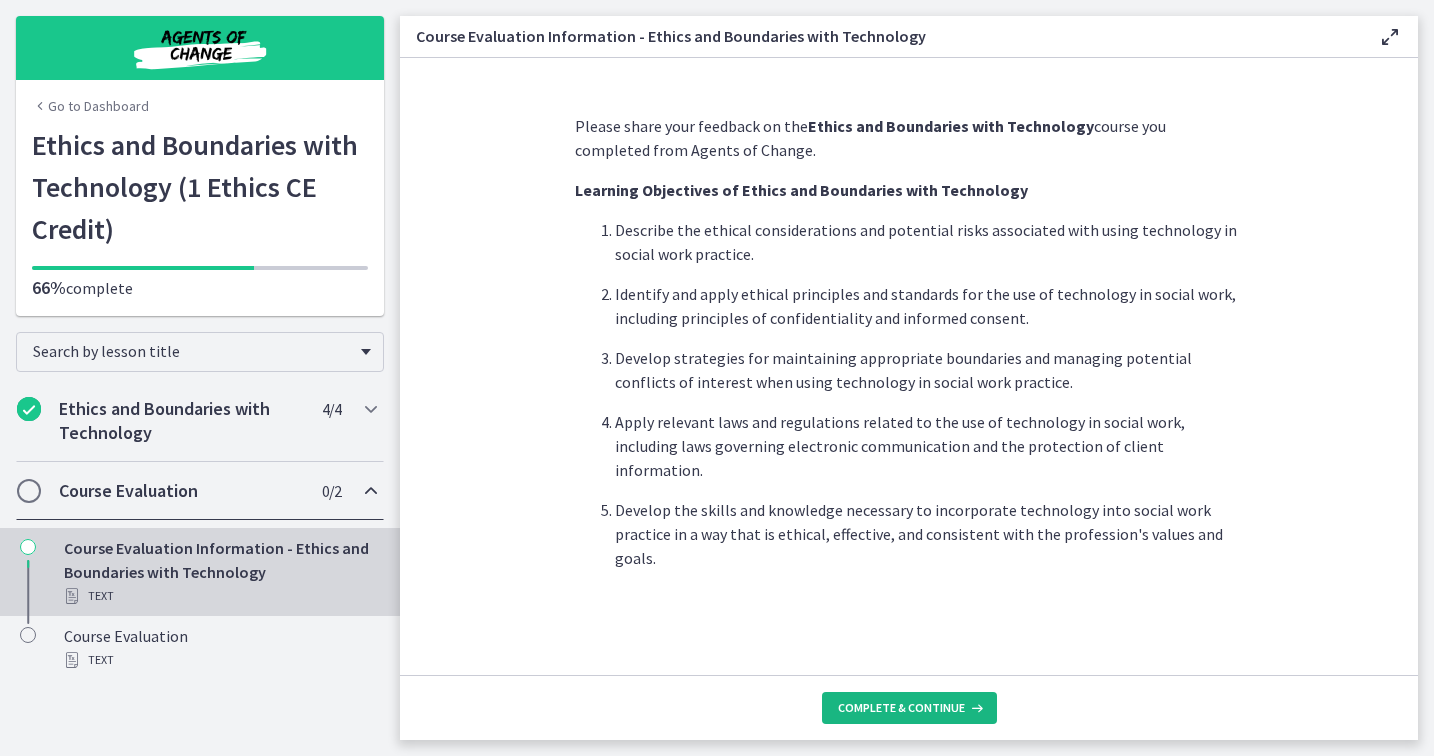 click on "Complete & continue" at bounding box center [901, 708] 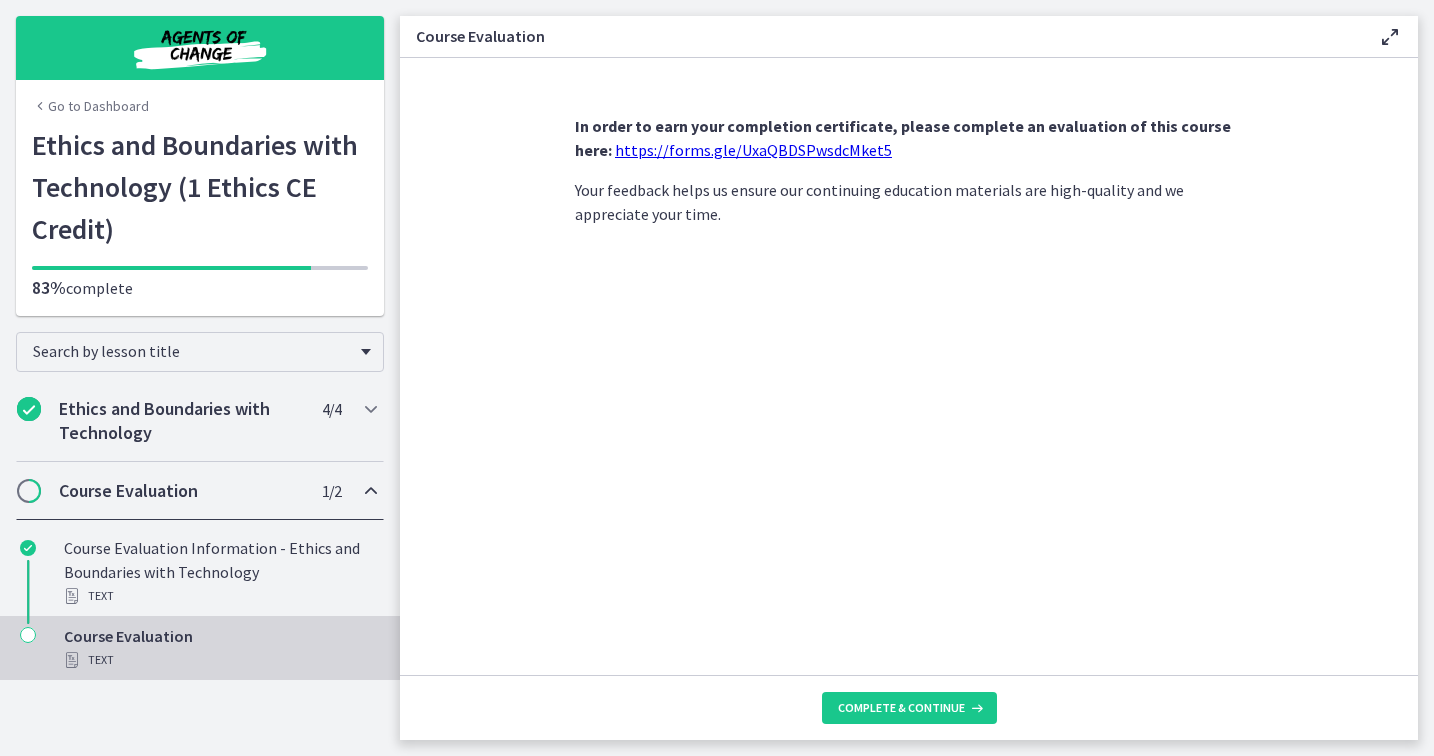 click on "https://forms.gle/UxaQBDSPwsdcMket5" at bounding box center (753, 150) 